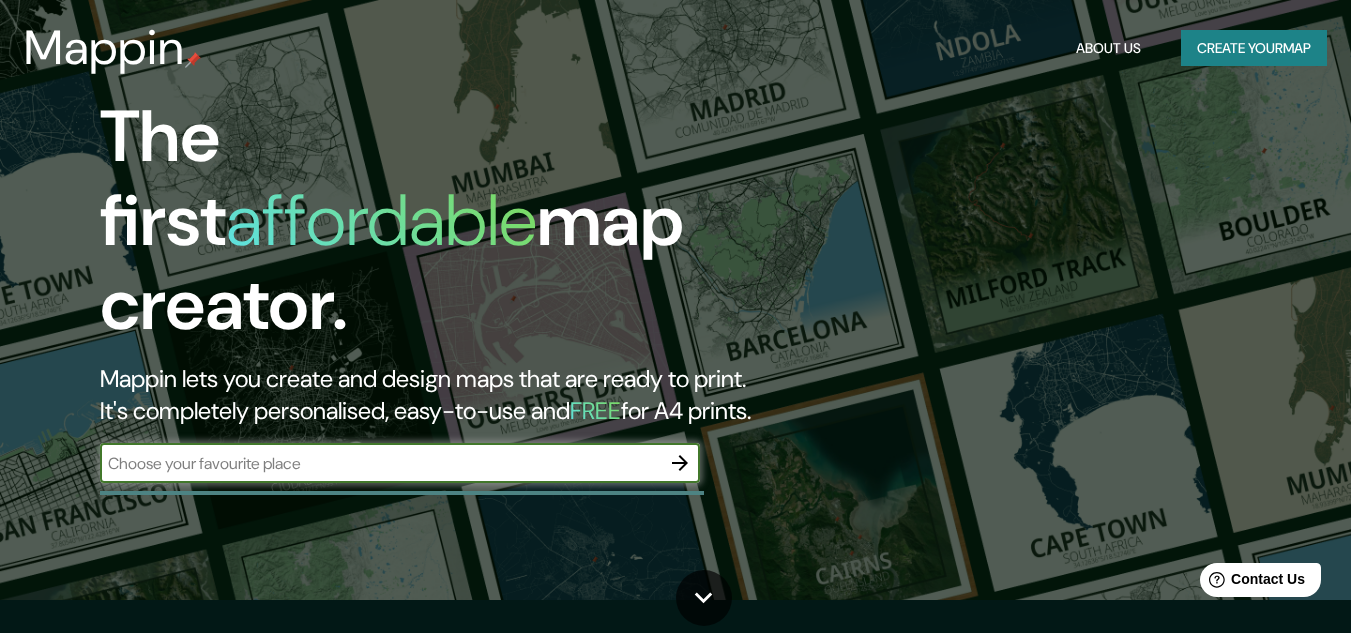 scroll, scrollTop: 0, scrollLeft: 0, axis: both 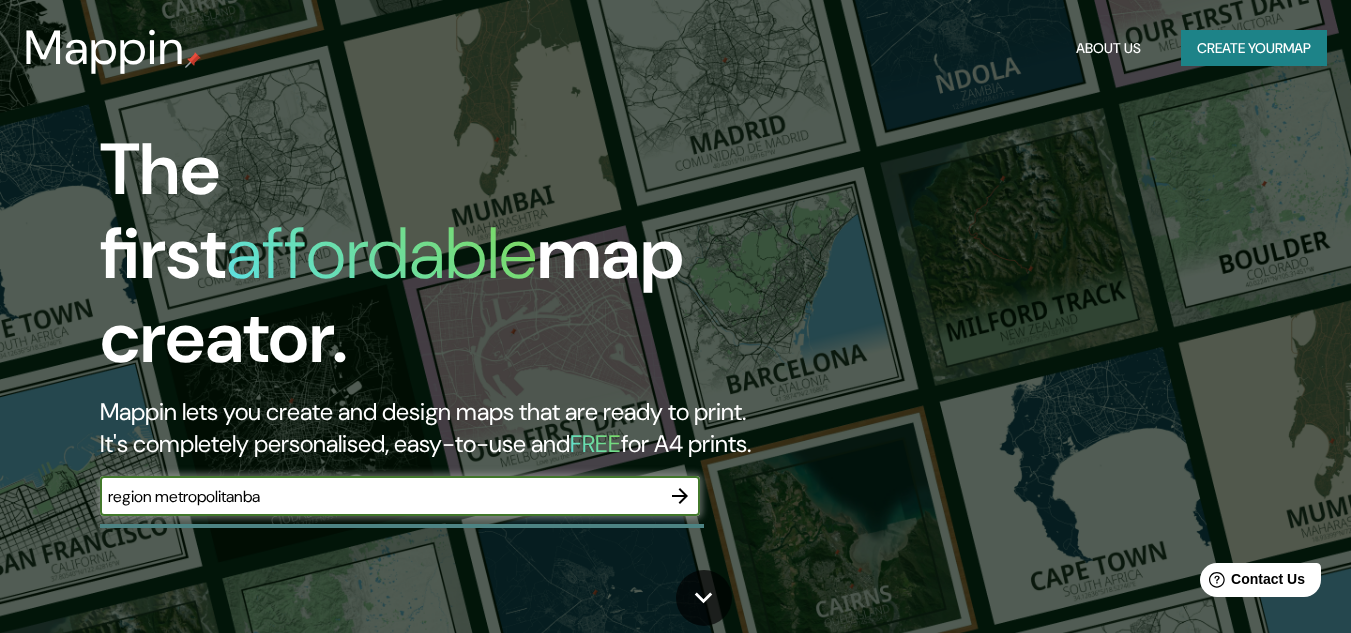 click on "region metropolitanba" at bounding box center (380, 496) 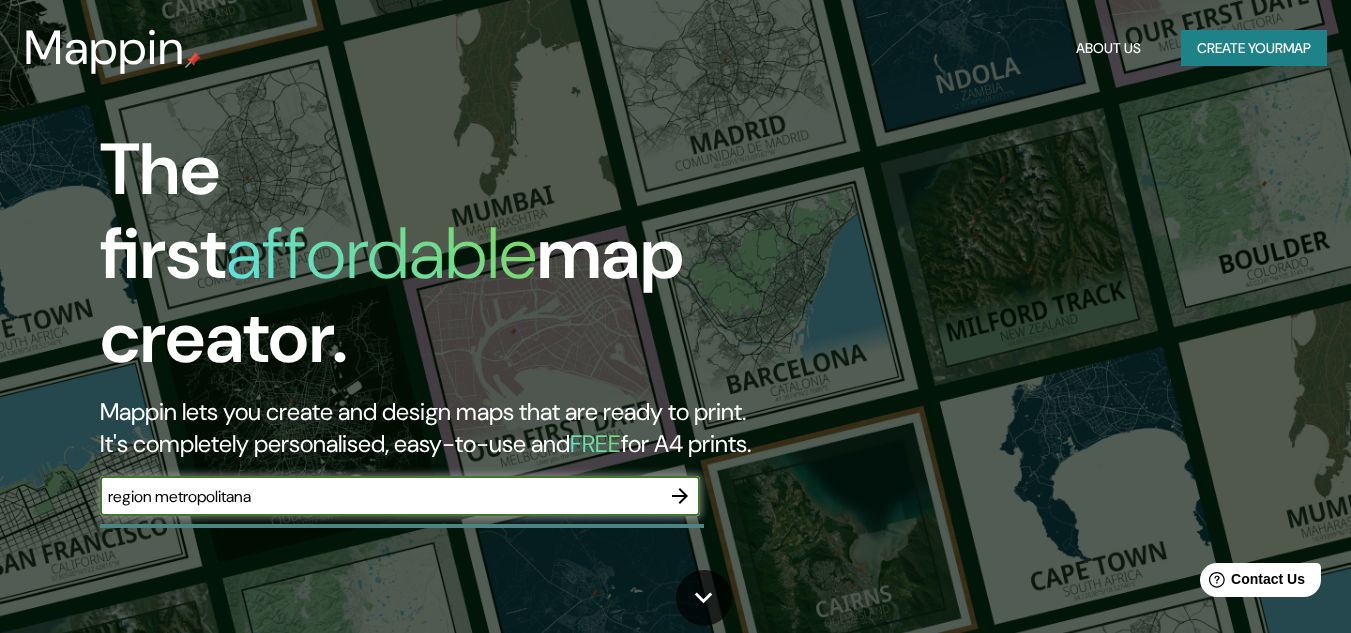 type on "region metropolitana" 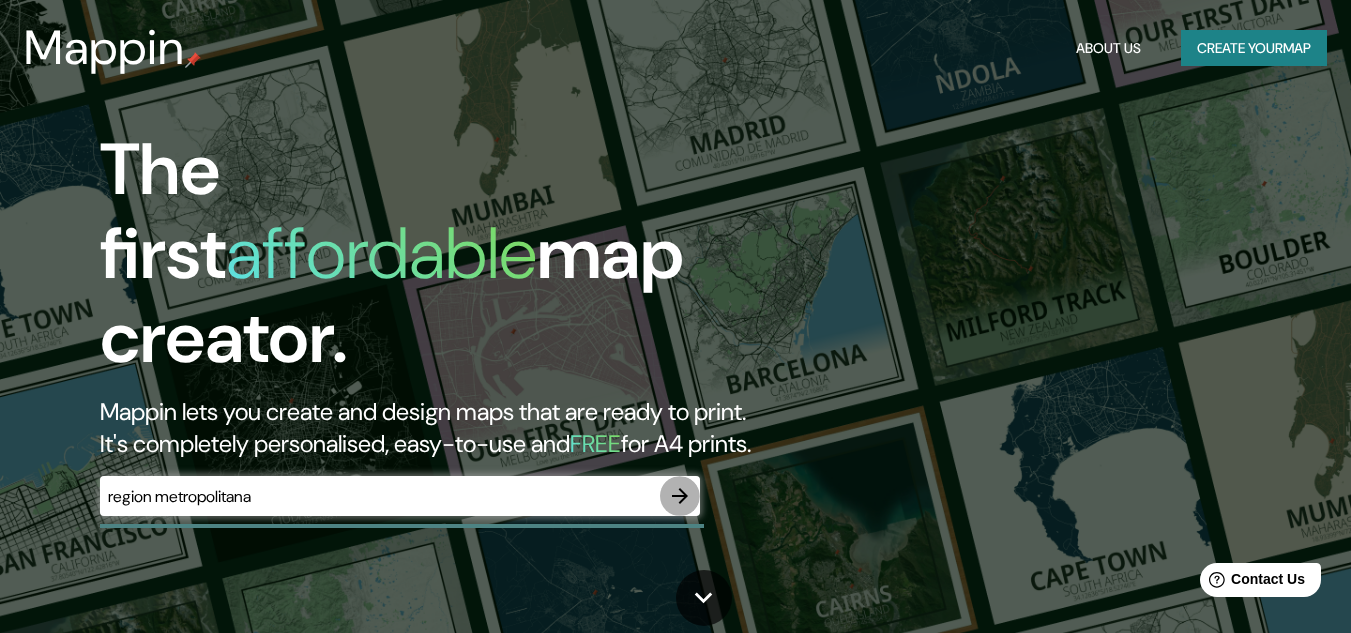 click 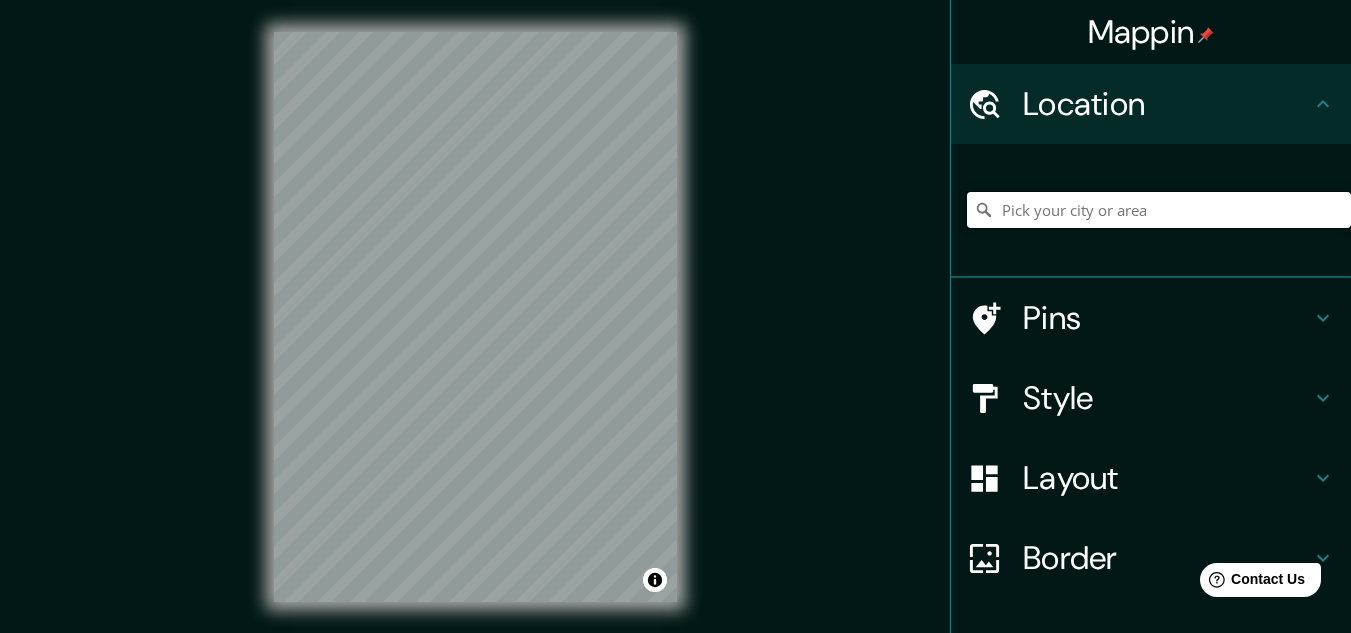 click at bounding box center [1159, 210] 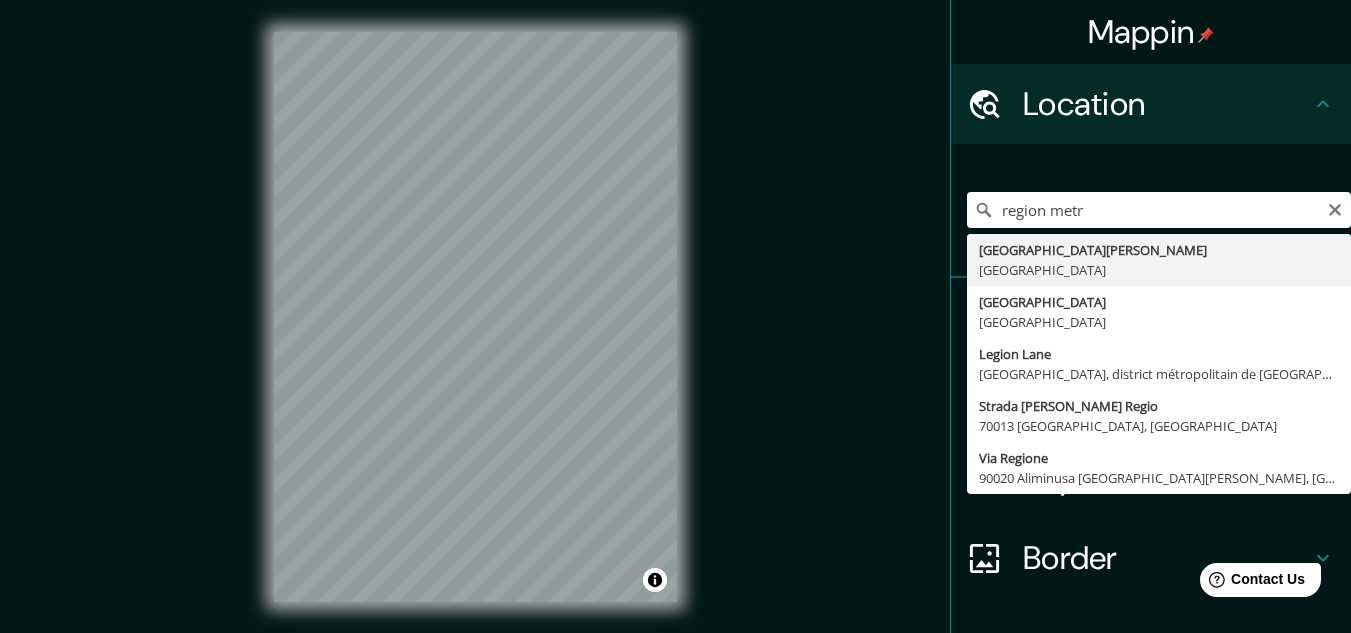 type on "[GEOGRAPHIC_DATA][PERSON_NAME], [GEOGRAPHIC_DATA]" 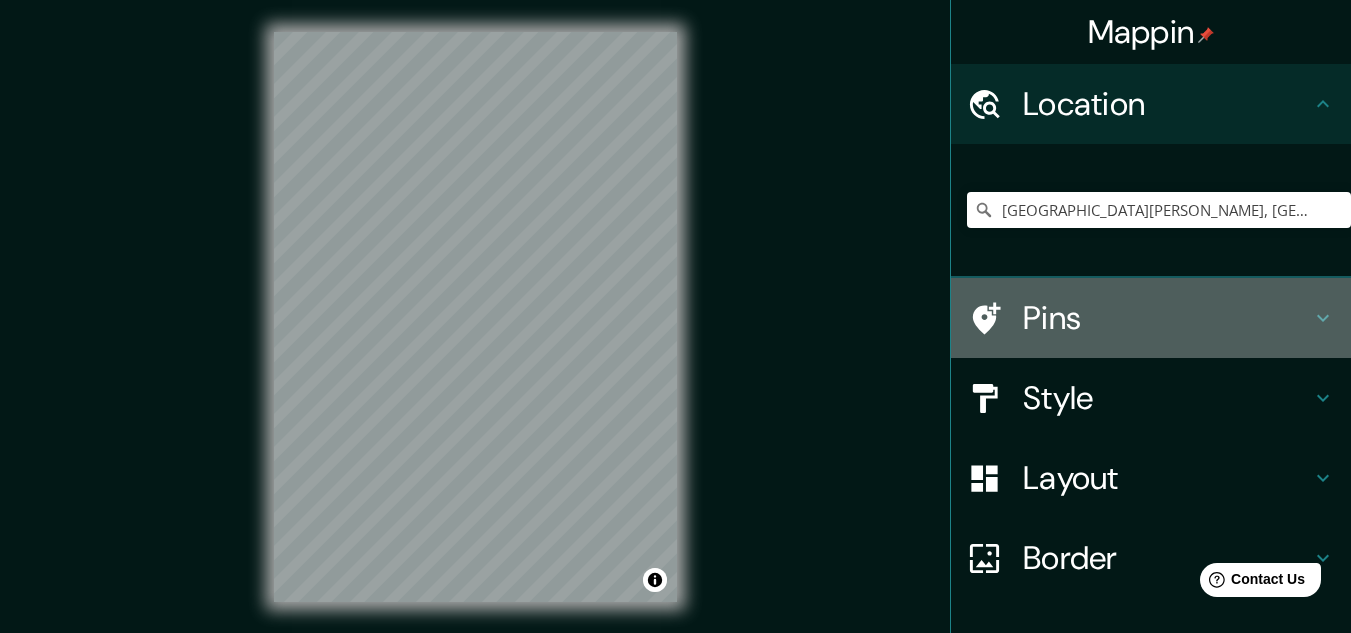 click 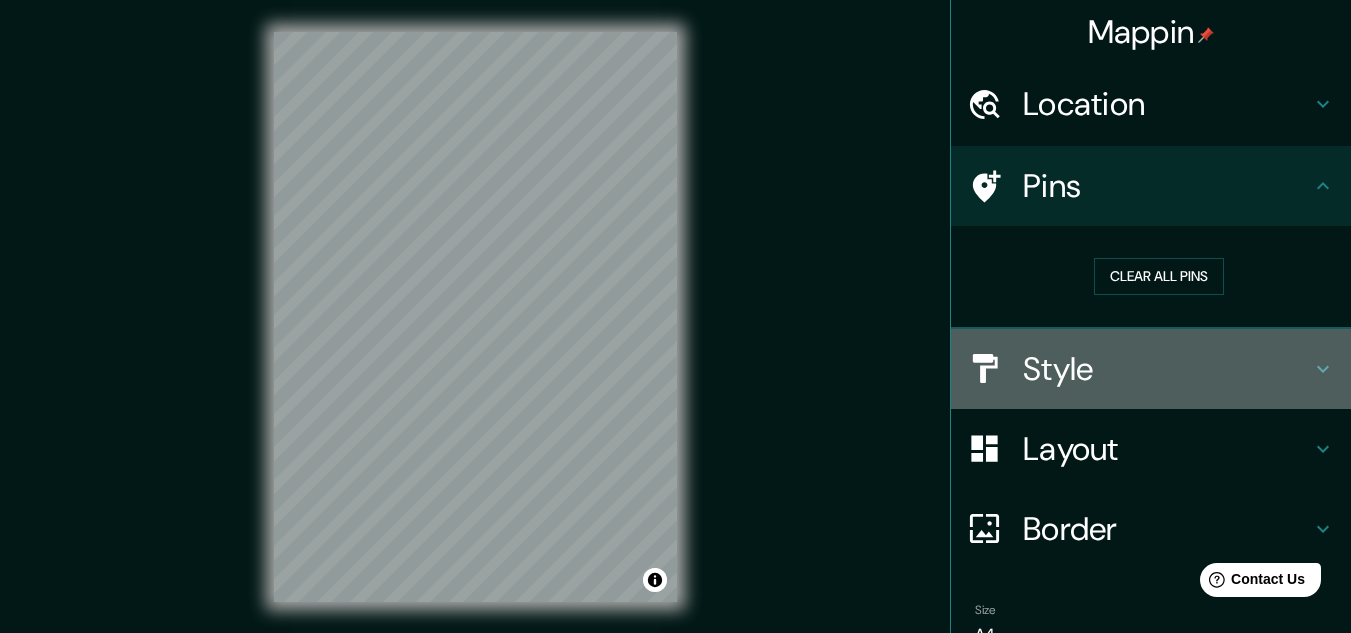 click 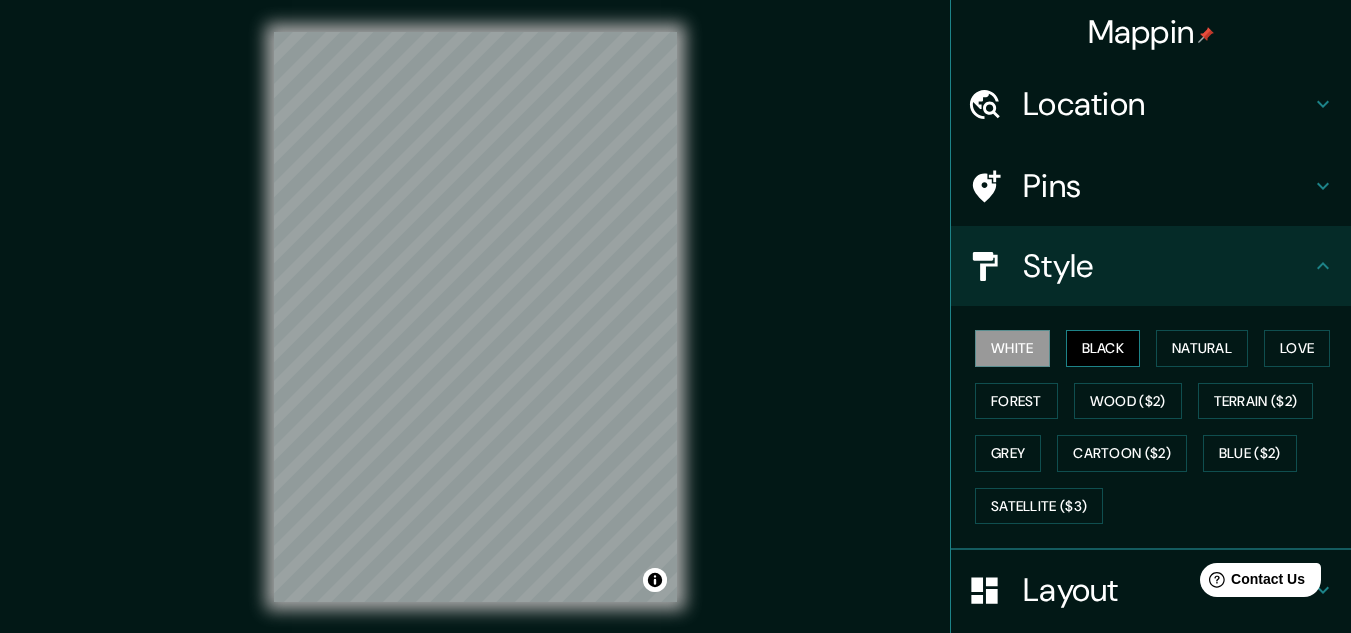 drag, startPoint x: 1109, startPoint y: 360, endPoint x: 1123, endPoint y: 359, distance: 14.035668 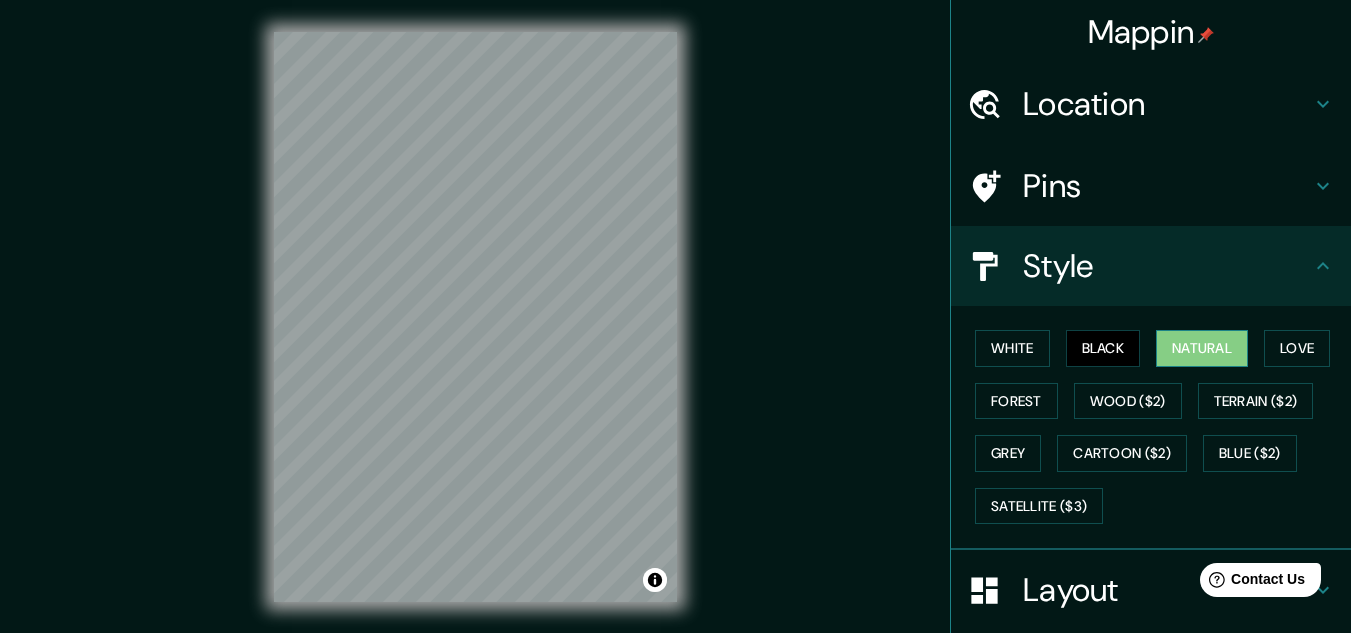 click on "Natural" at bounding box center (1202, 348) 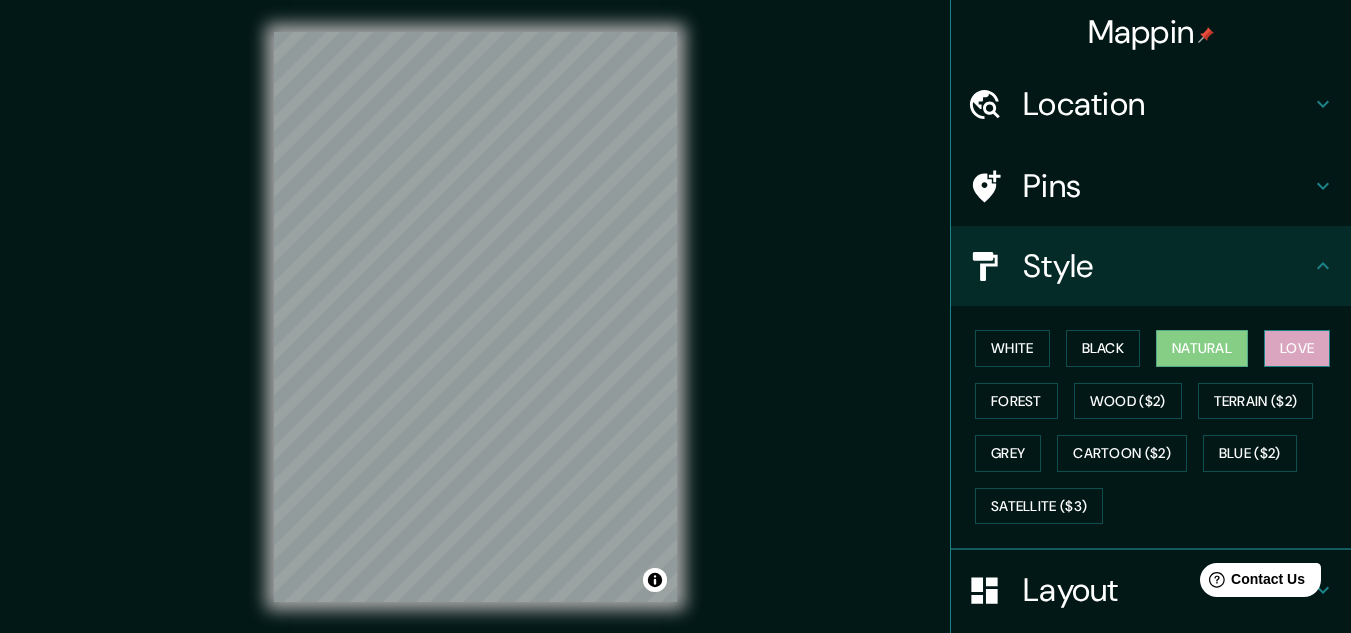 click on "Love" at bounding box center [1297, 348] 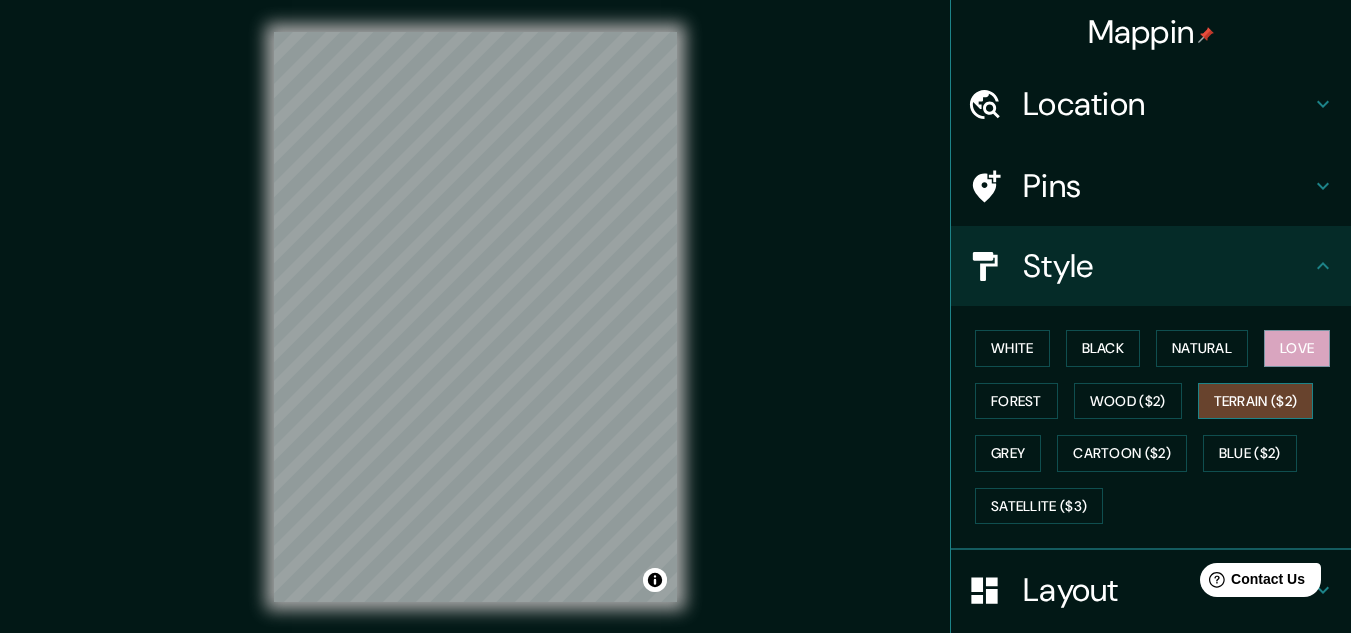 click on "Terrain ($2)" at bounding box center [1256, 401] 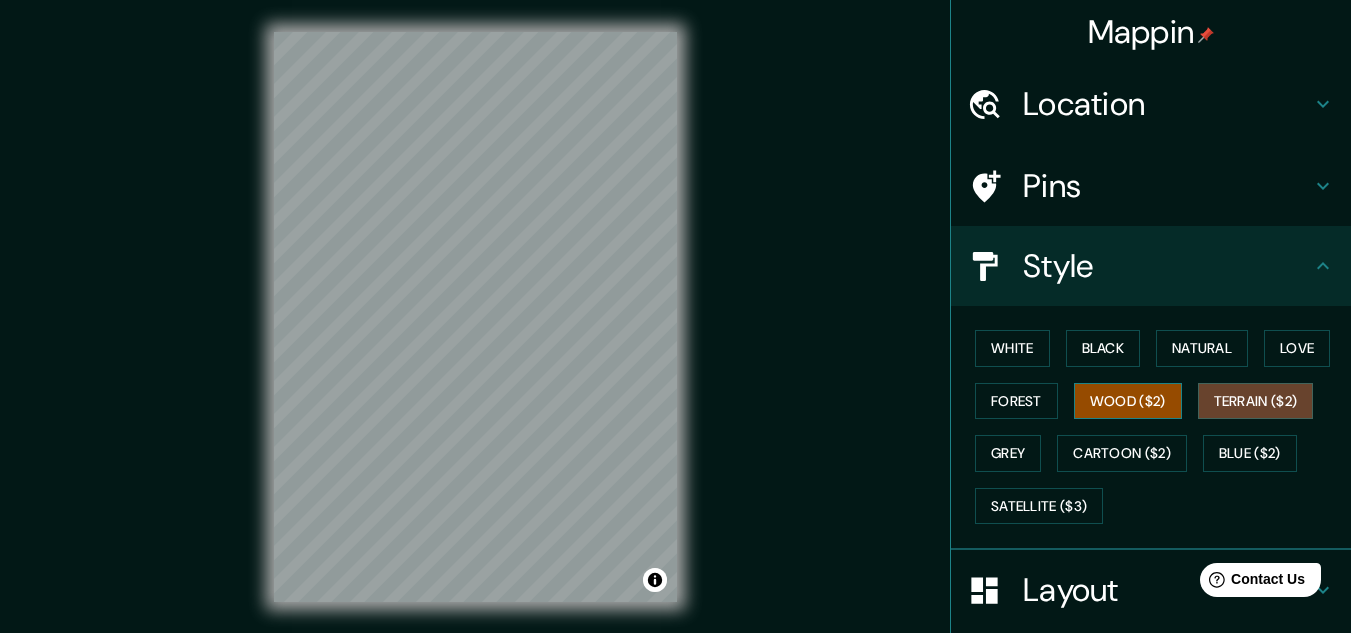 click on "Wood ($2)" at bounding box center (1128, 401) 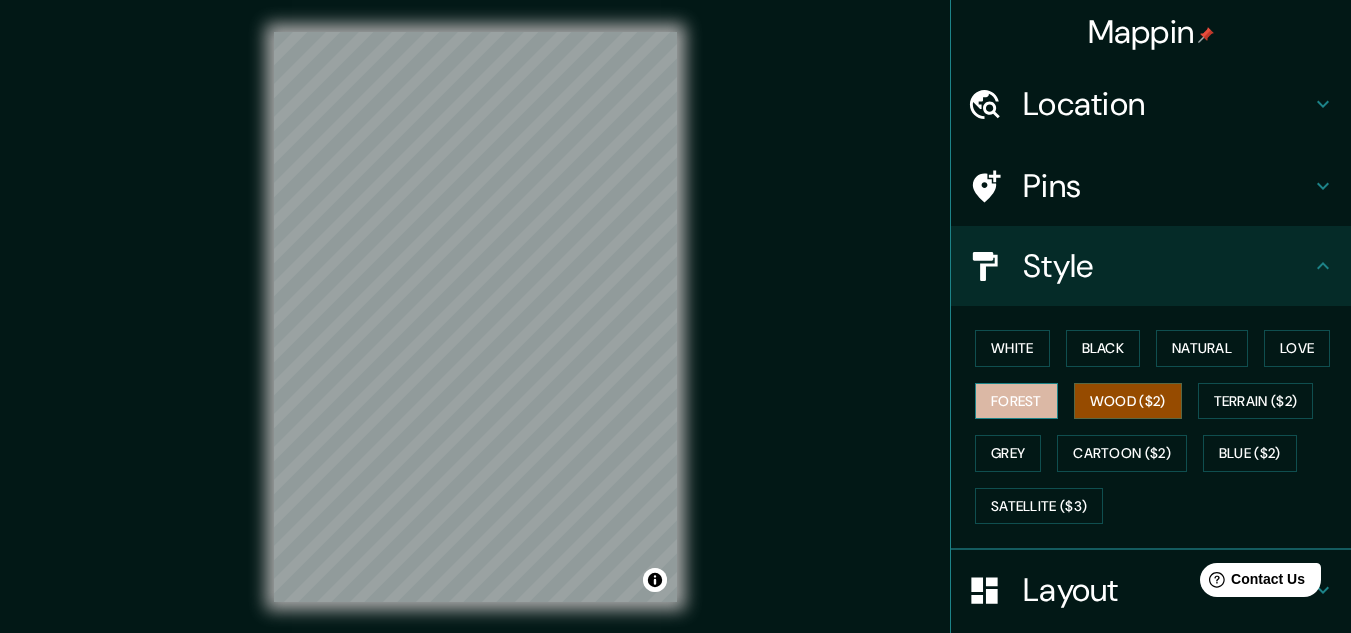 click on "Forest" at bounding box center [1016, 401] 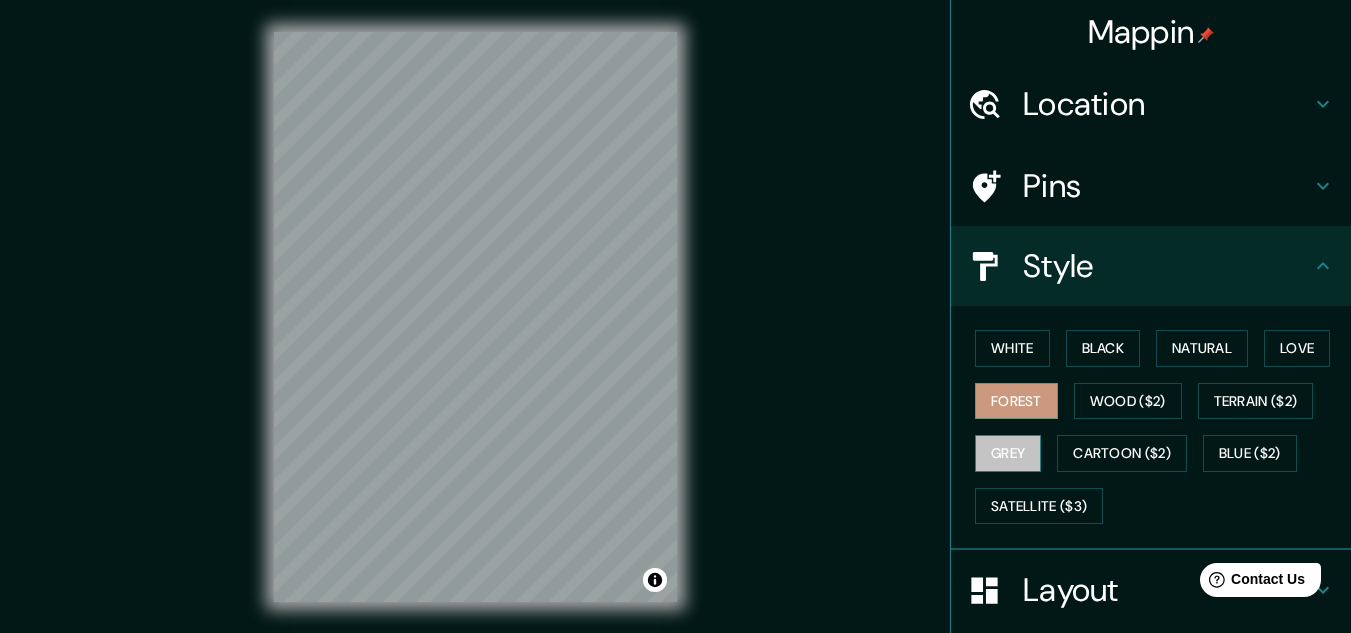click on "Grey" at bounding box center (1008, 453) 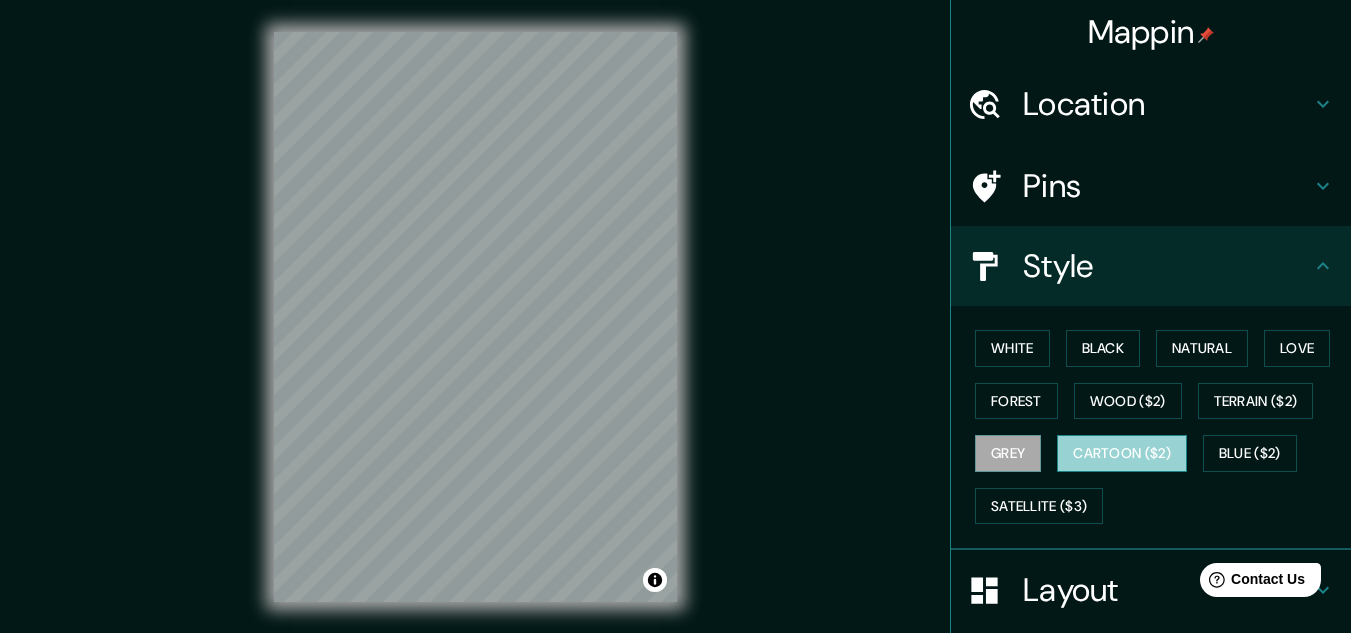 click on "Cartoon ($2)" at bounding box center [1122, 453] 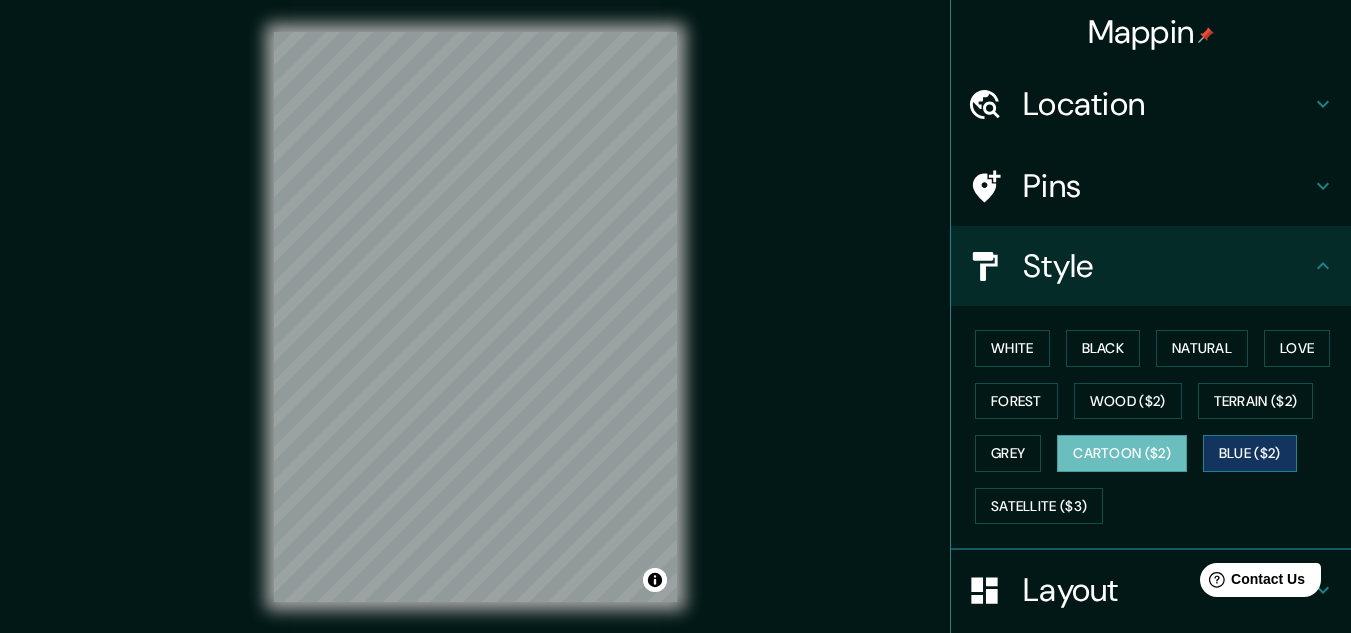 click on "Blue ($2)" at bounding box center [1250, 453] 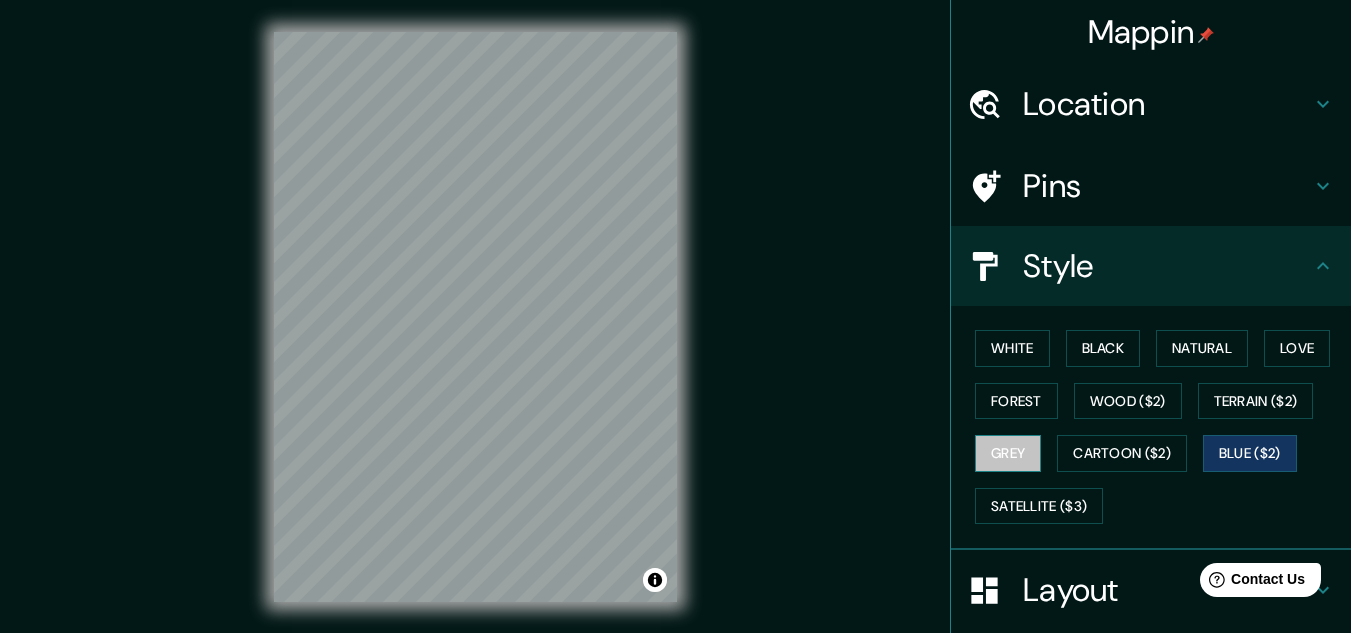 click on "Grey" at bounding box center [1008, 453] 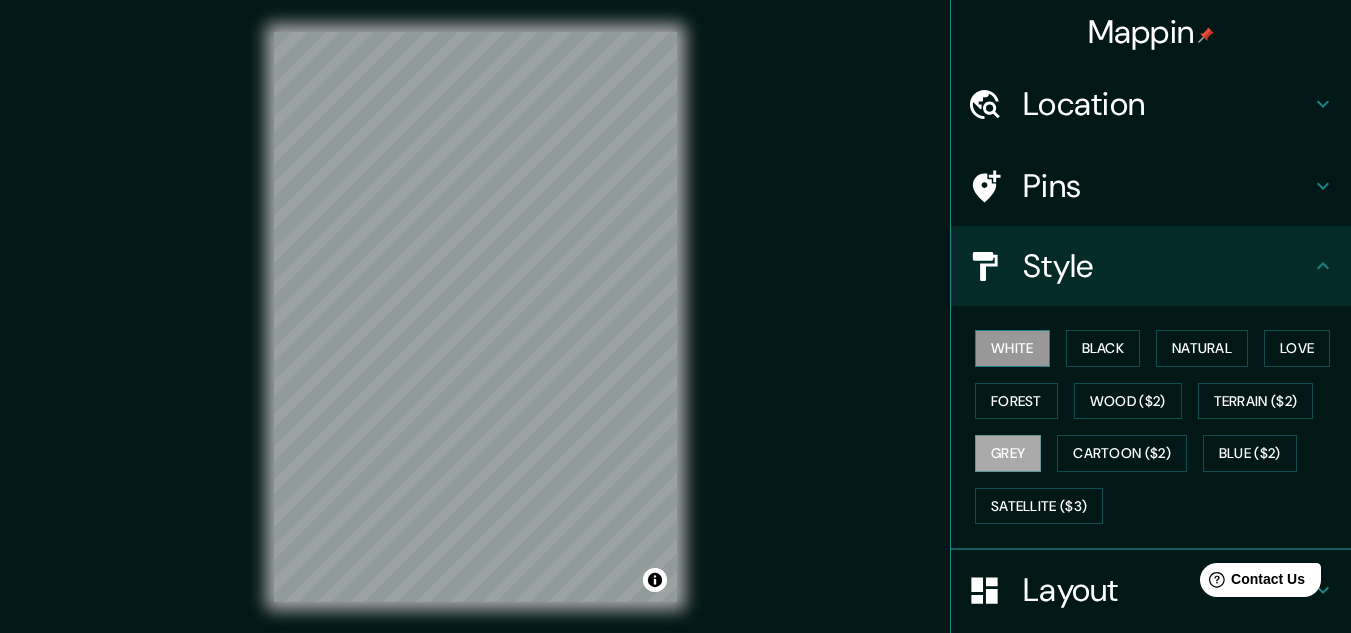 click on "White" at bounding box center (1012, 348) 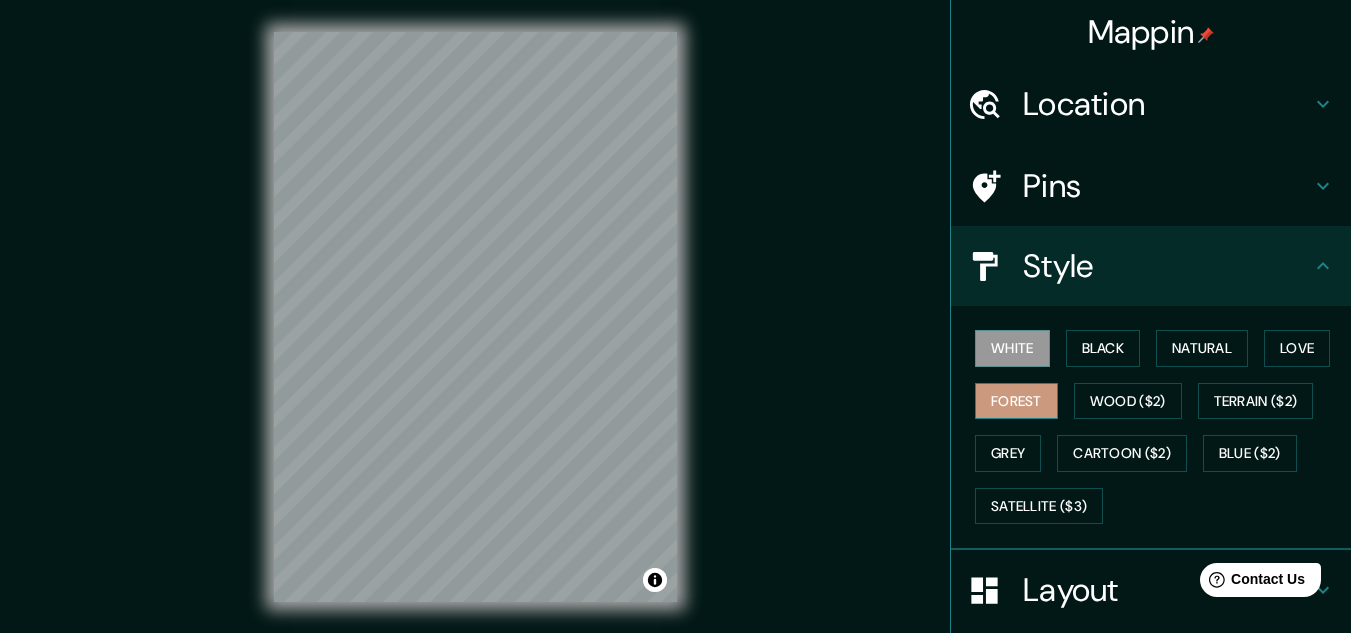 click on "Forest" at bounding box center (1016, 401) 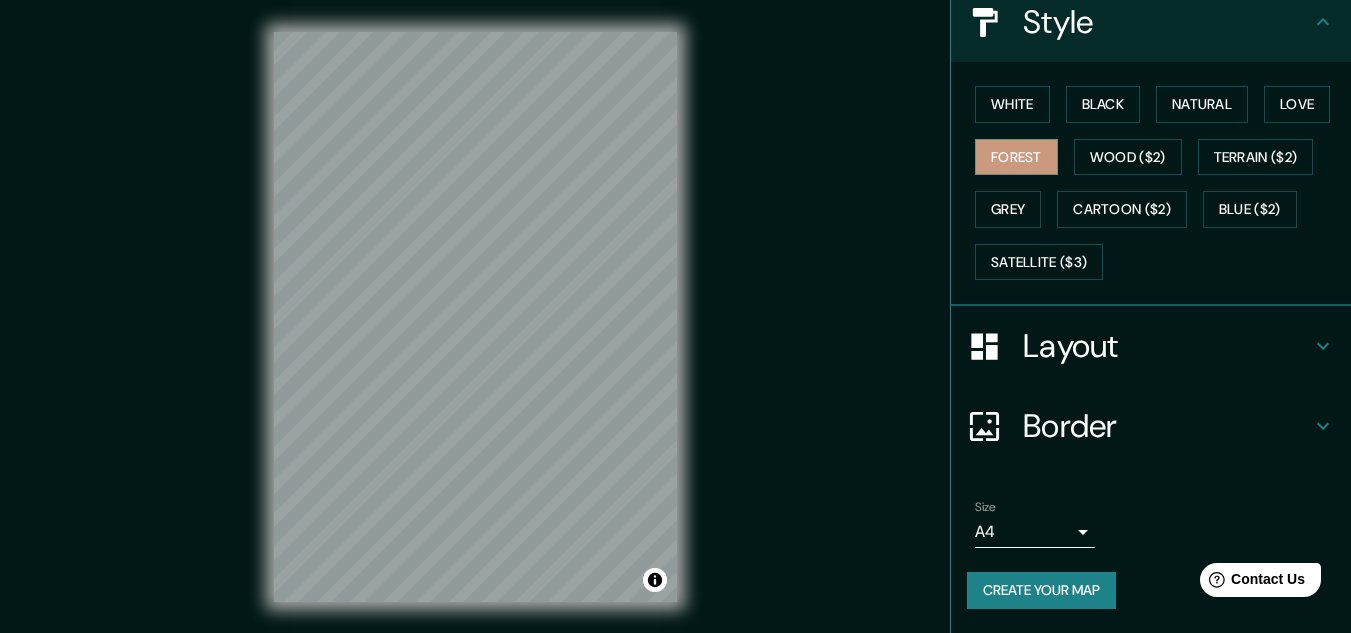 click on "Layout" at bounding box center [1167, 346] 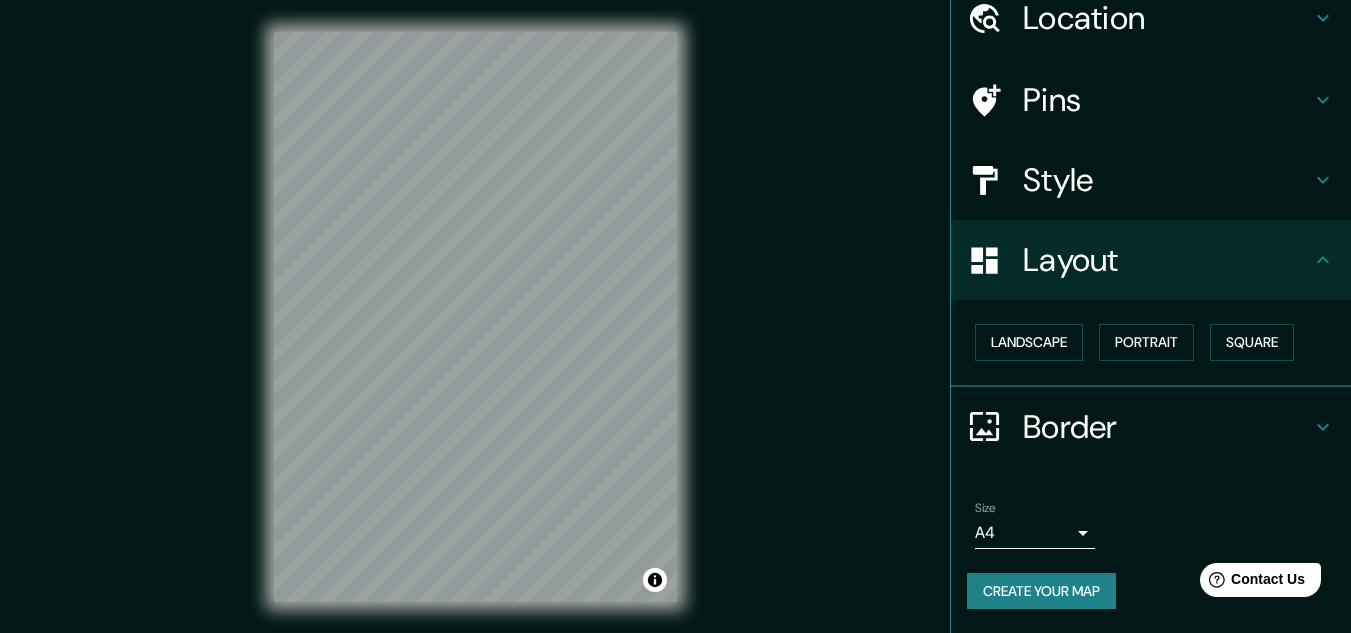 scroll, scrollTop: 86, scrollLeft: 0, axis: vertical 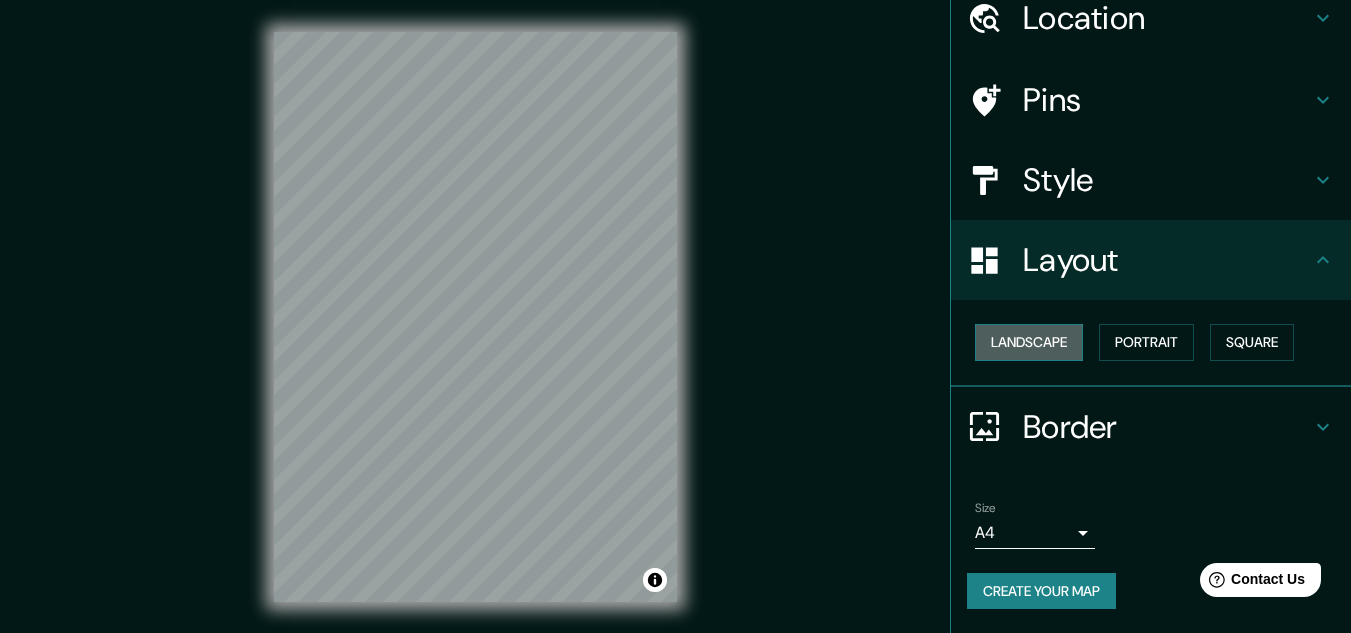 click on "Landscape" at bounding box center (1029, 342) 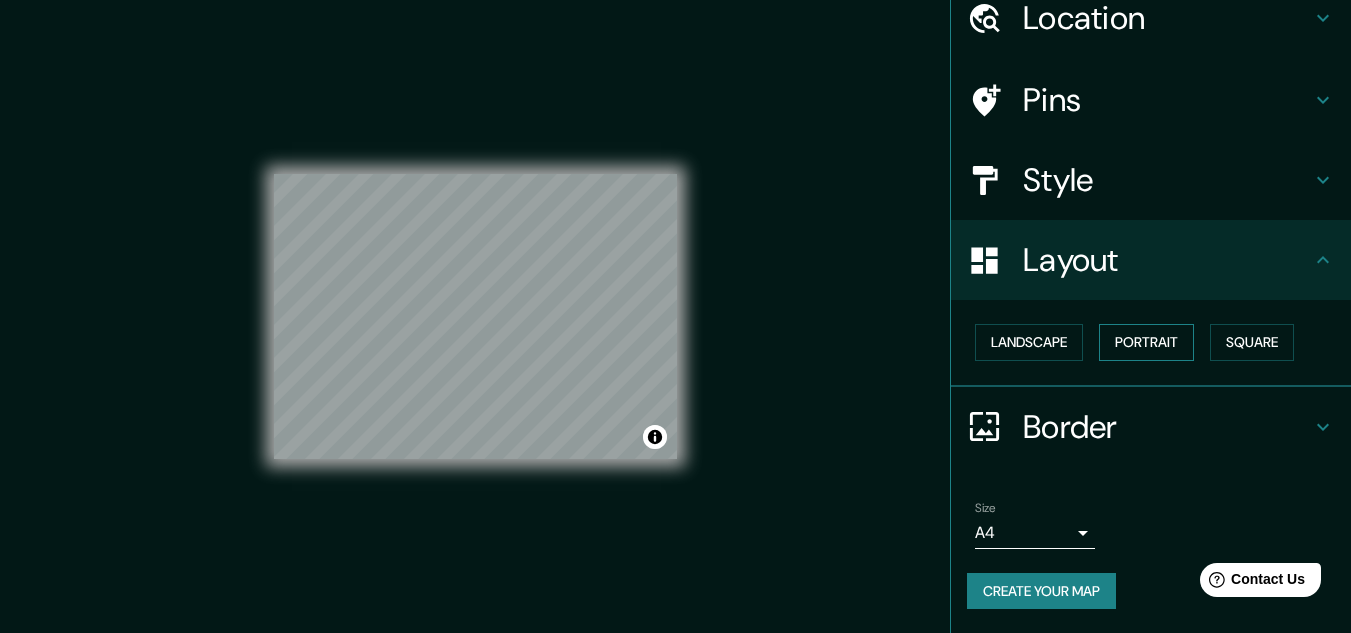 click on "Portrait" at bounding box center [1146, 342] 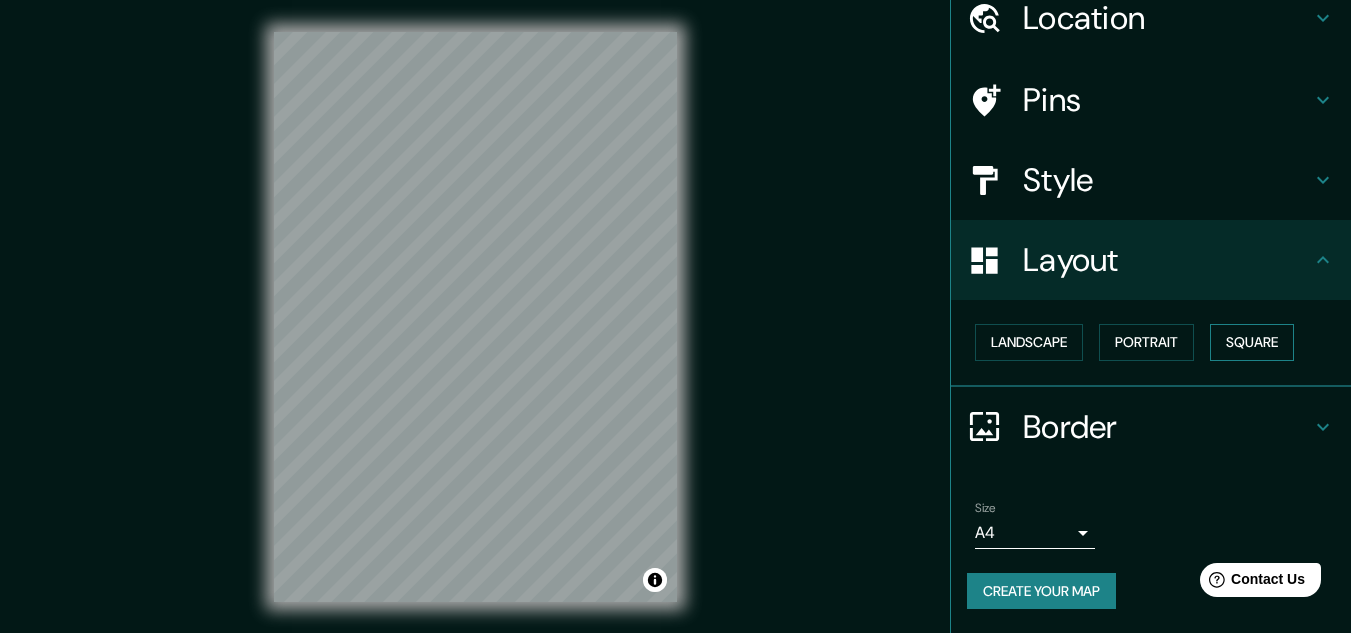 click on "Square" at bounding box center [1252, 342] 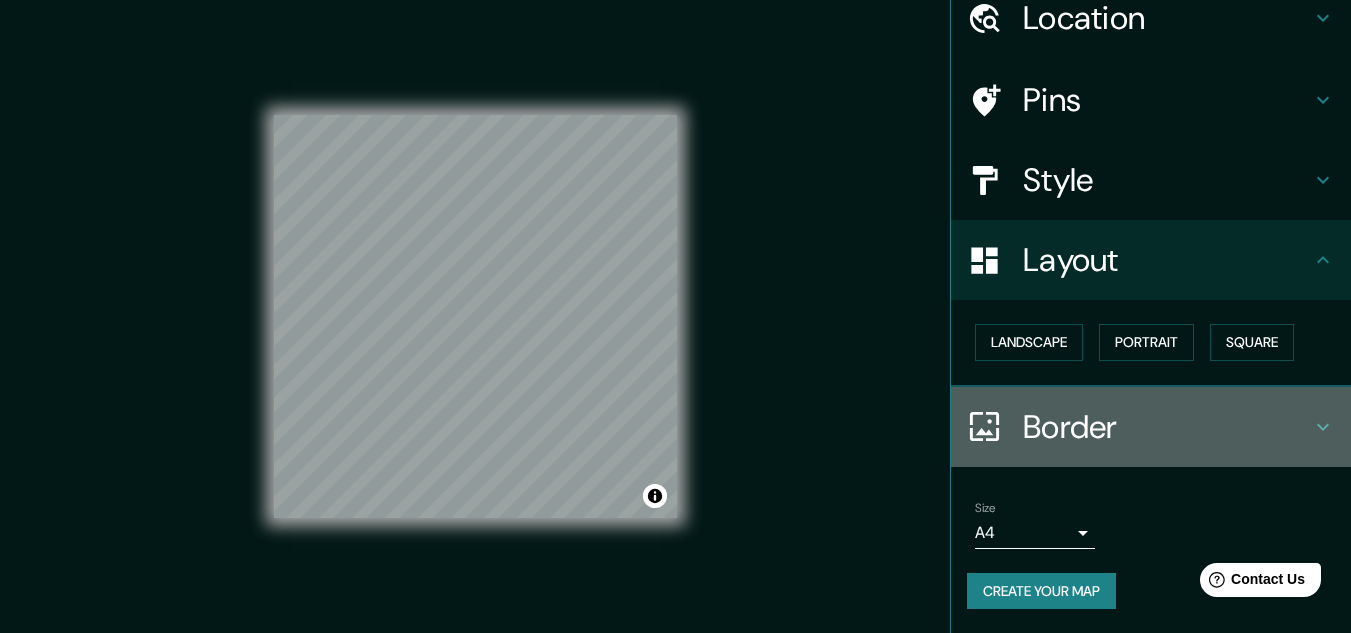 click on "Border" at bounding box center (1167, 427) 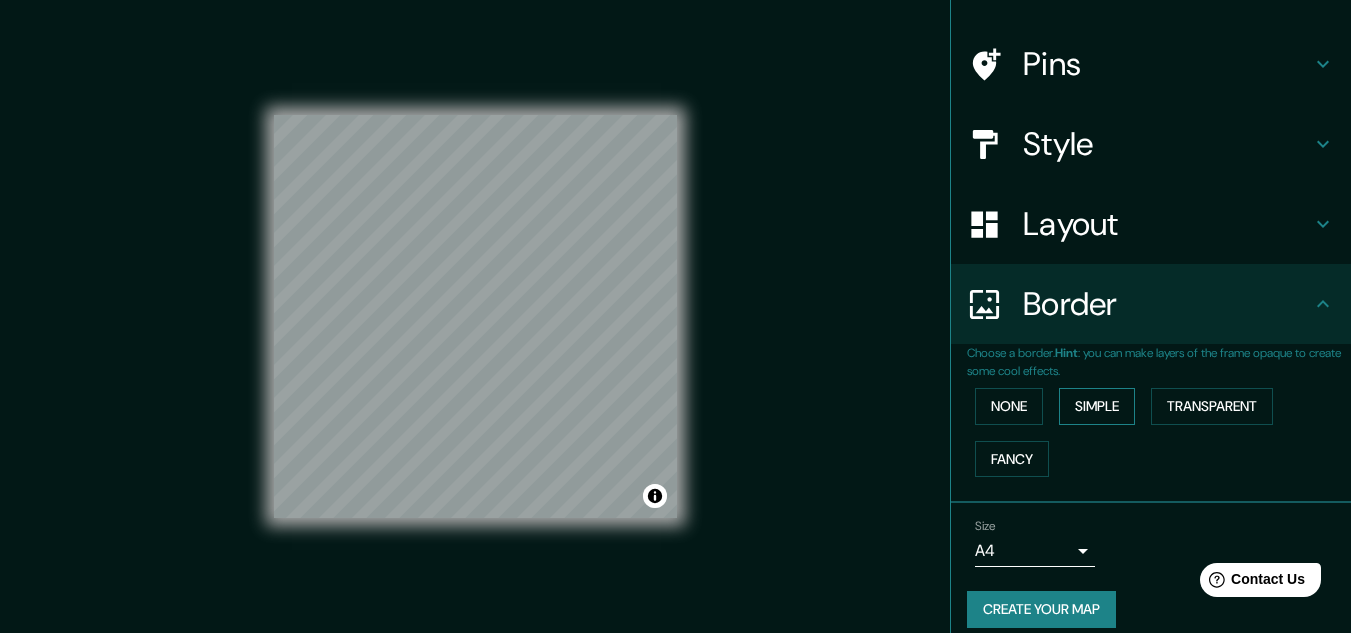 scroll, scrollTop: 141, scrollLeft: 0, axis: vertical 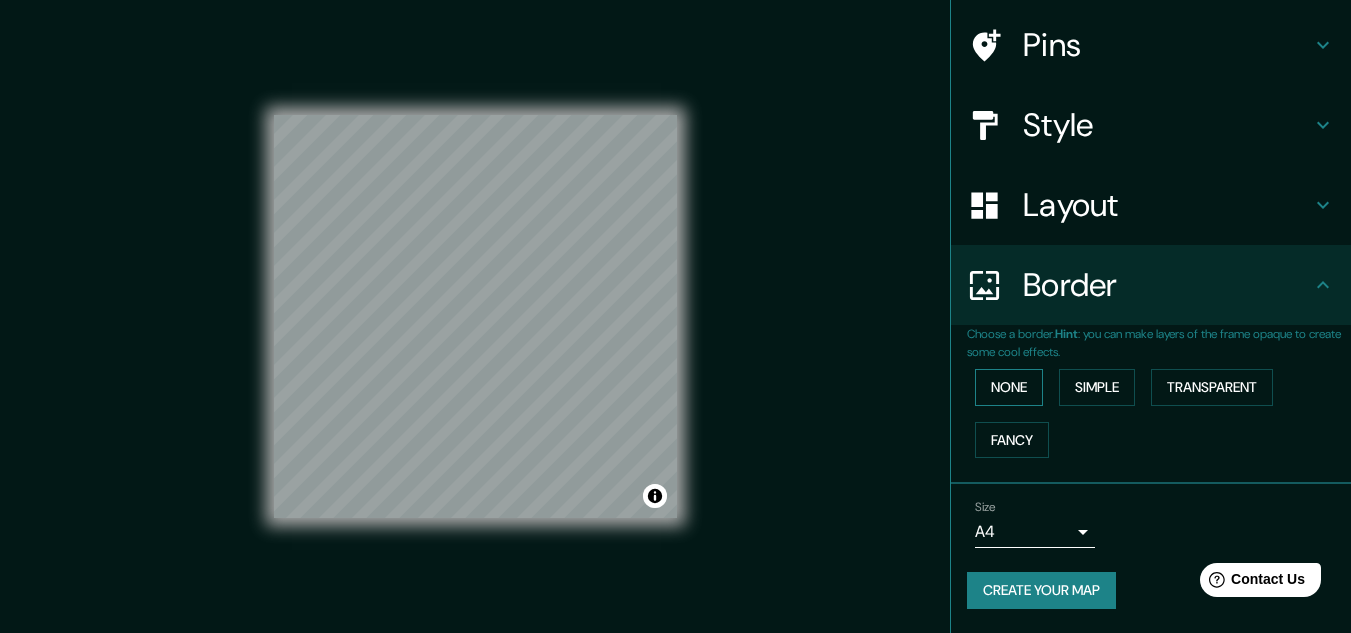 drag, startPoint x: 959, startPoint y: 393, endPoint x: 1011, endPoint y: 400, distance: 52.46904 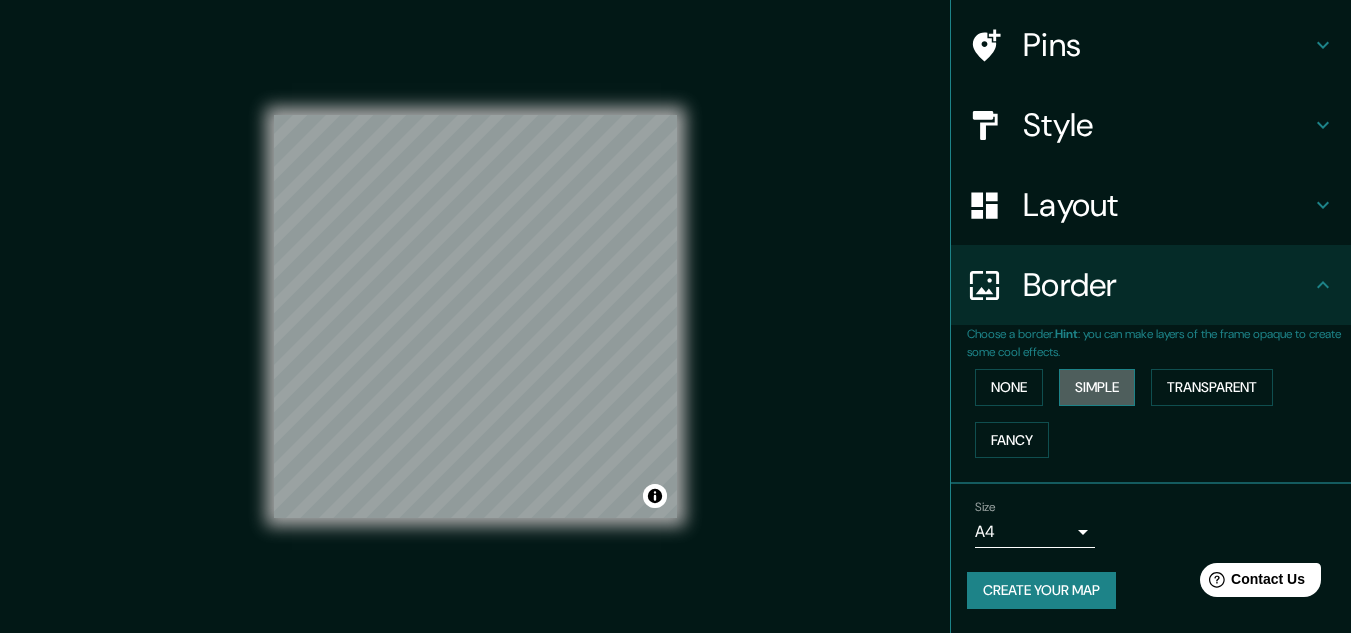 click on "Simple" at bounding box center (1097, 387) 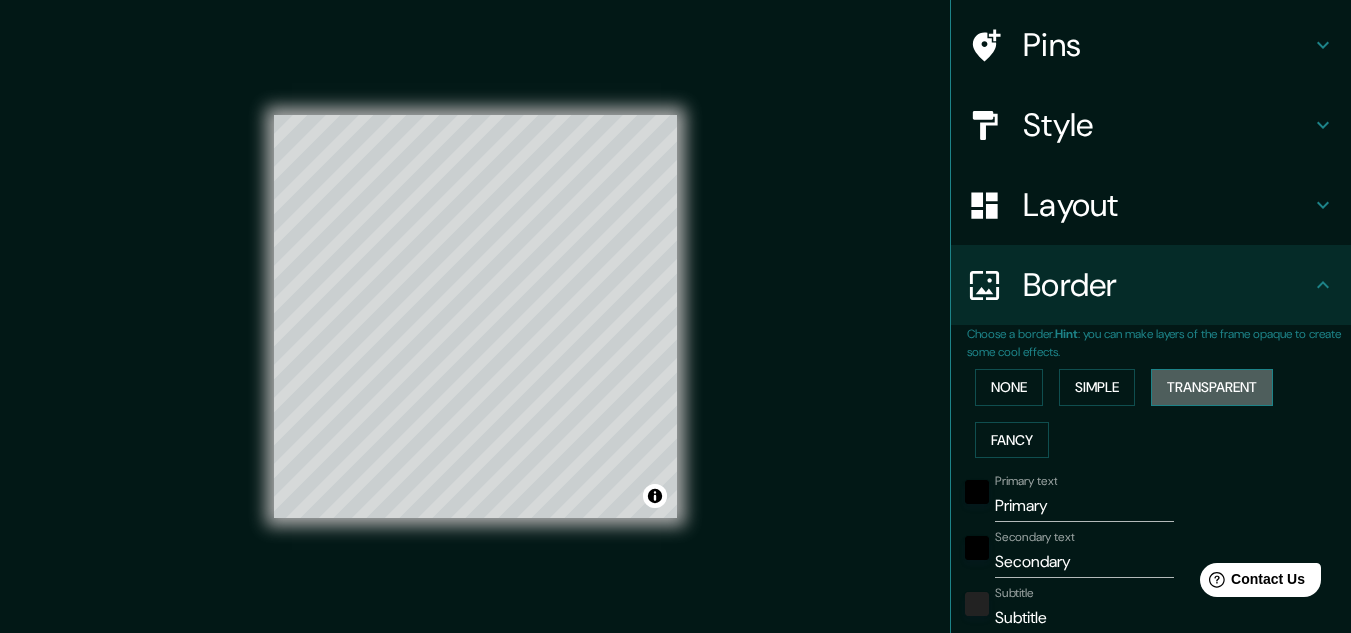 click on "Transparent" at bounding box center [1212, 387] 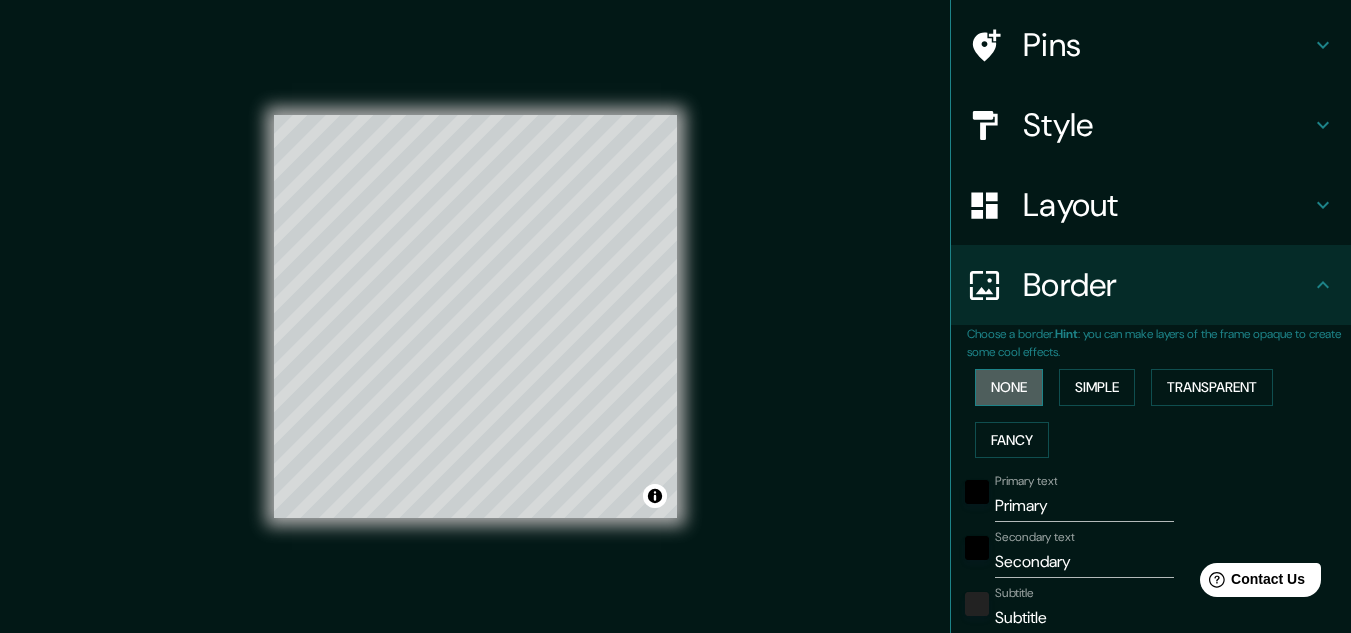 click on "None" at bounding box center (1009, 387) 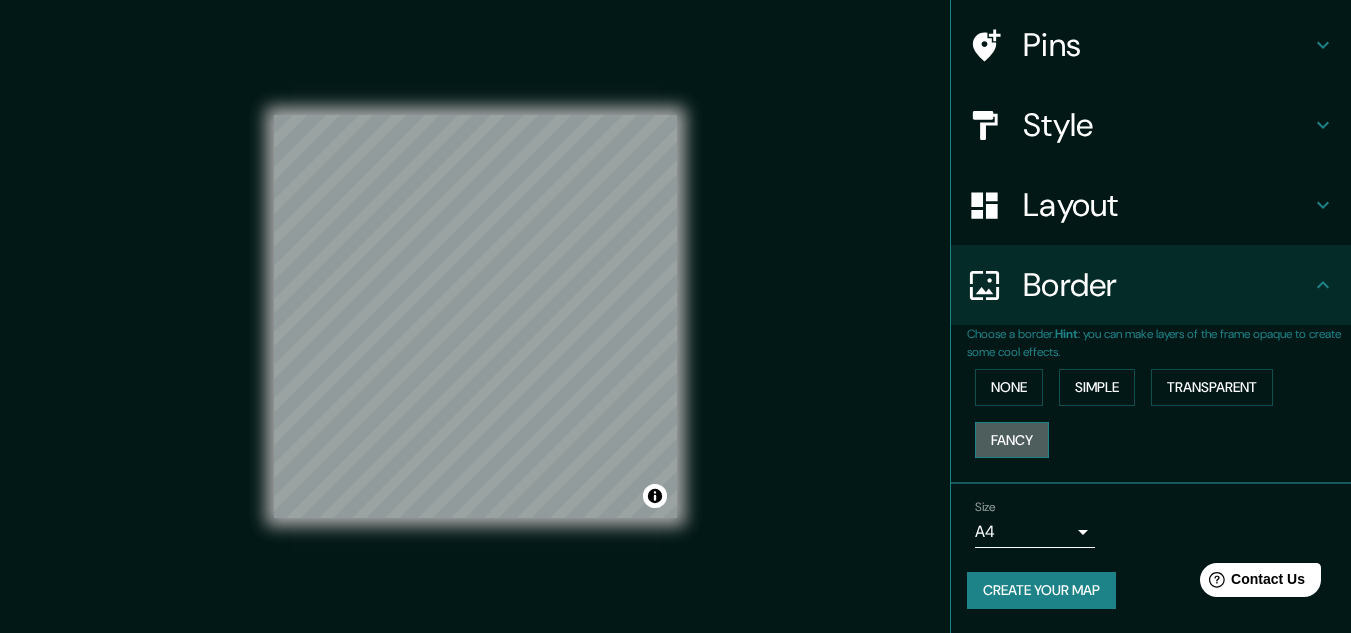 click on "Fancy" at bounding box center [1012, 440] 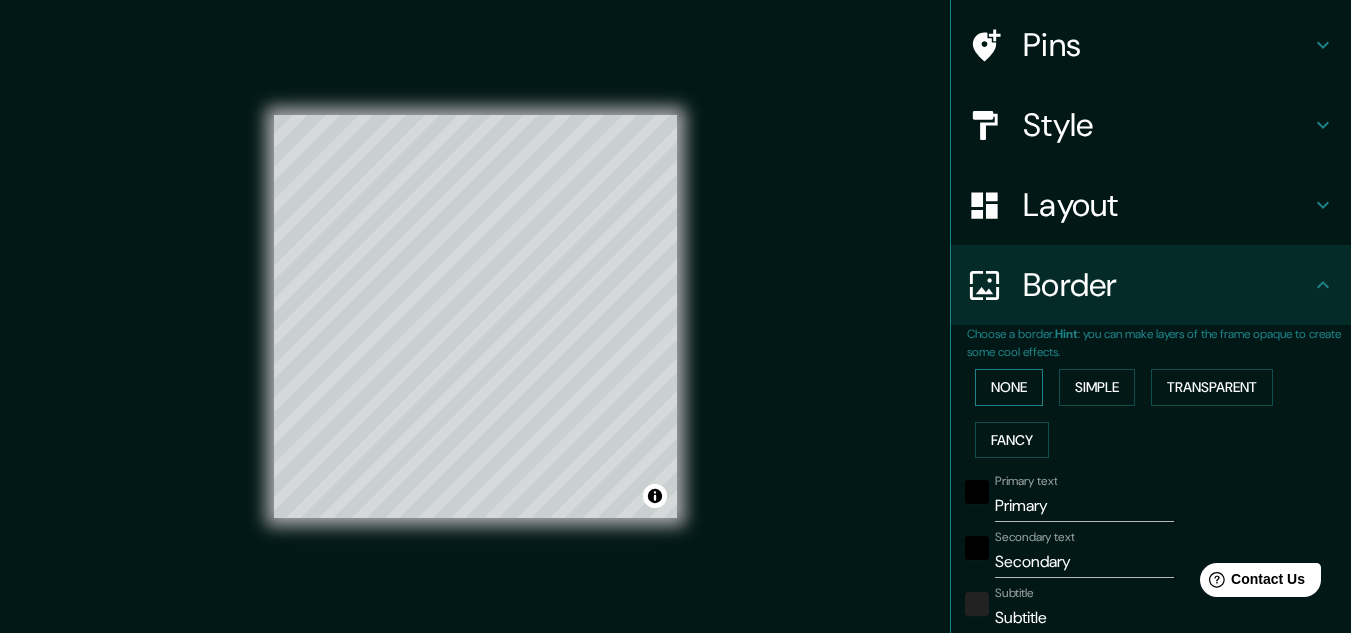 click on "None" at bounding box center [1009, 387] 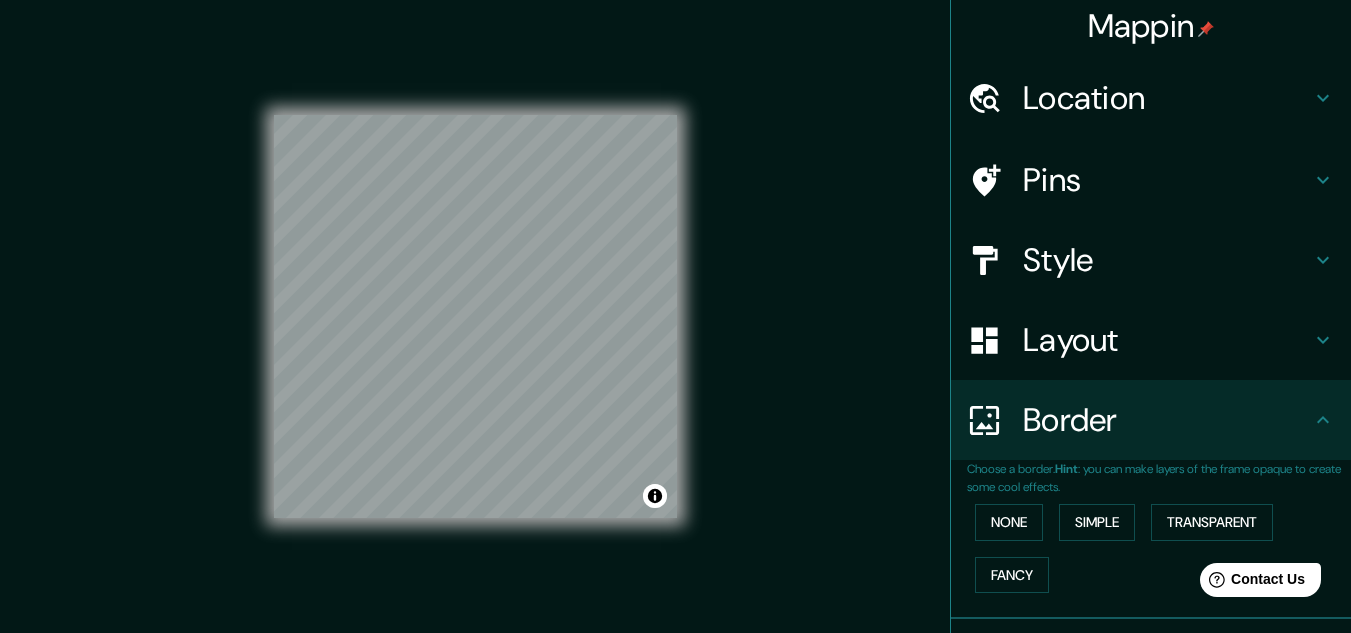 scroll, scrollTop: 0, scrollLeft: 0, axis: both 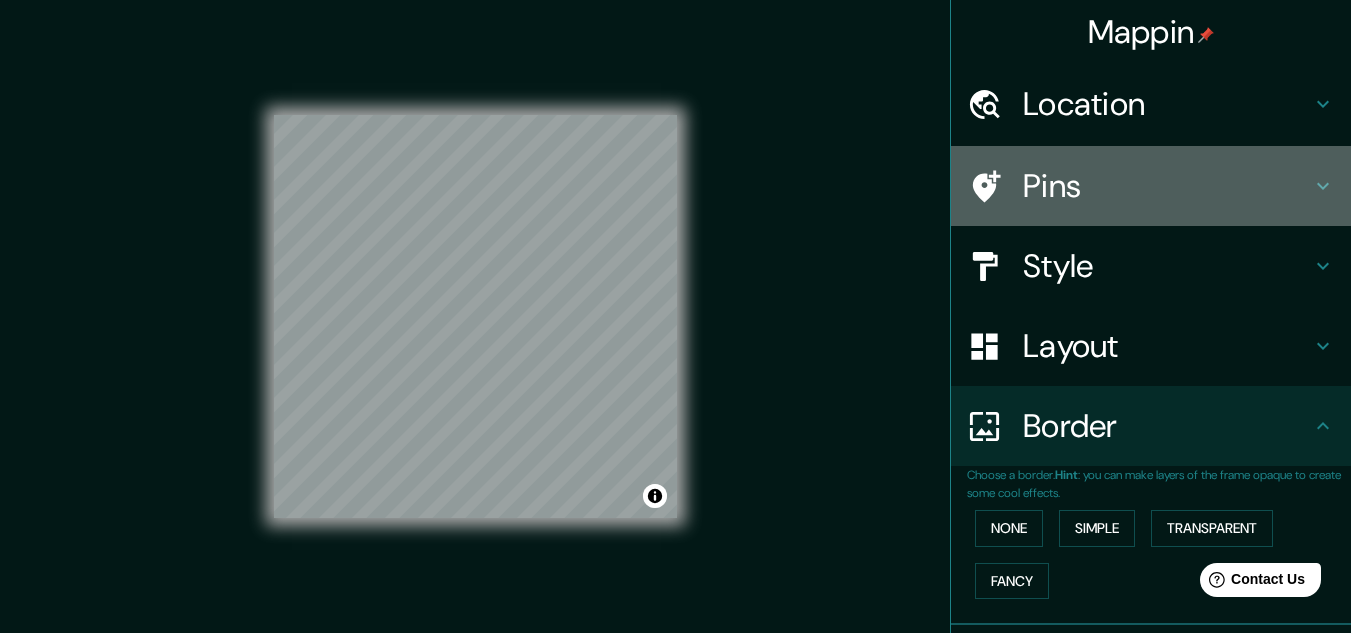 click on "Pins" at bounding box center [1167, 186] 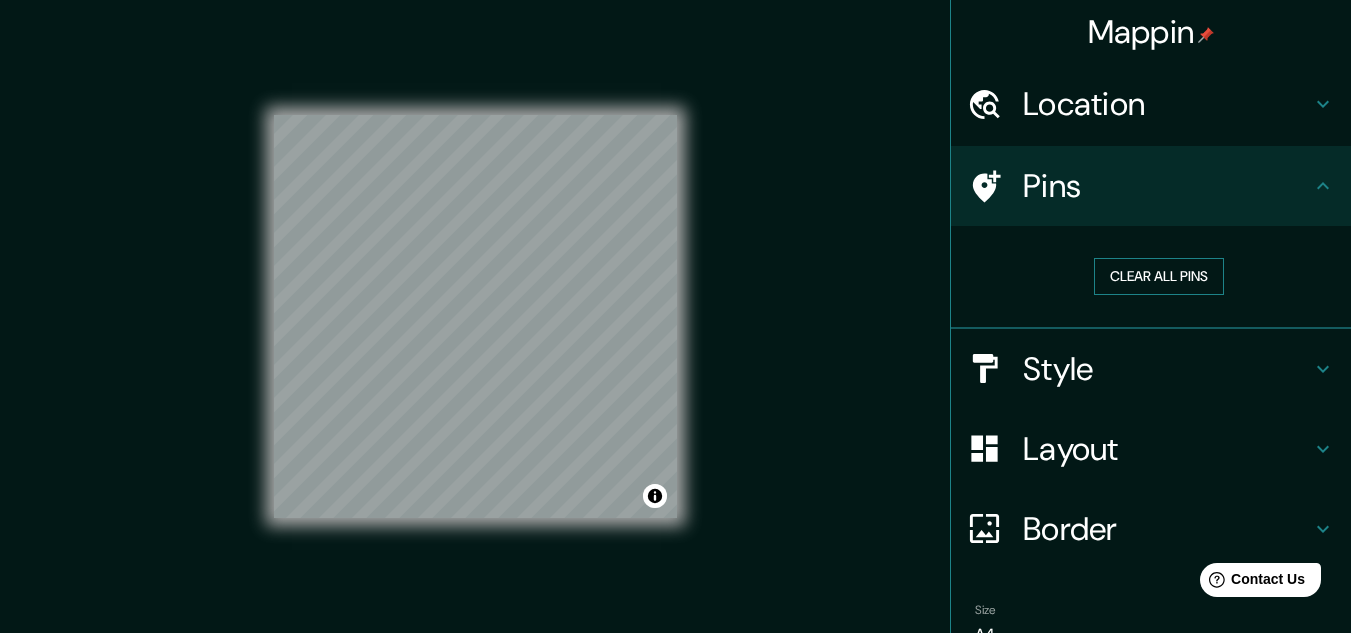 click on "Clear all pins" at bounding box center [1159, 276] 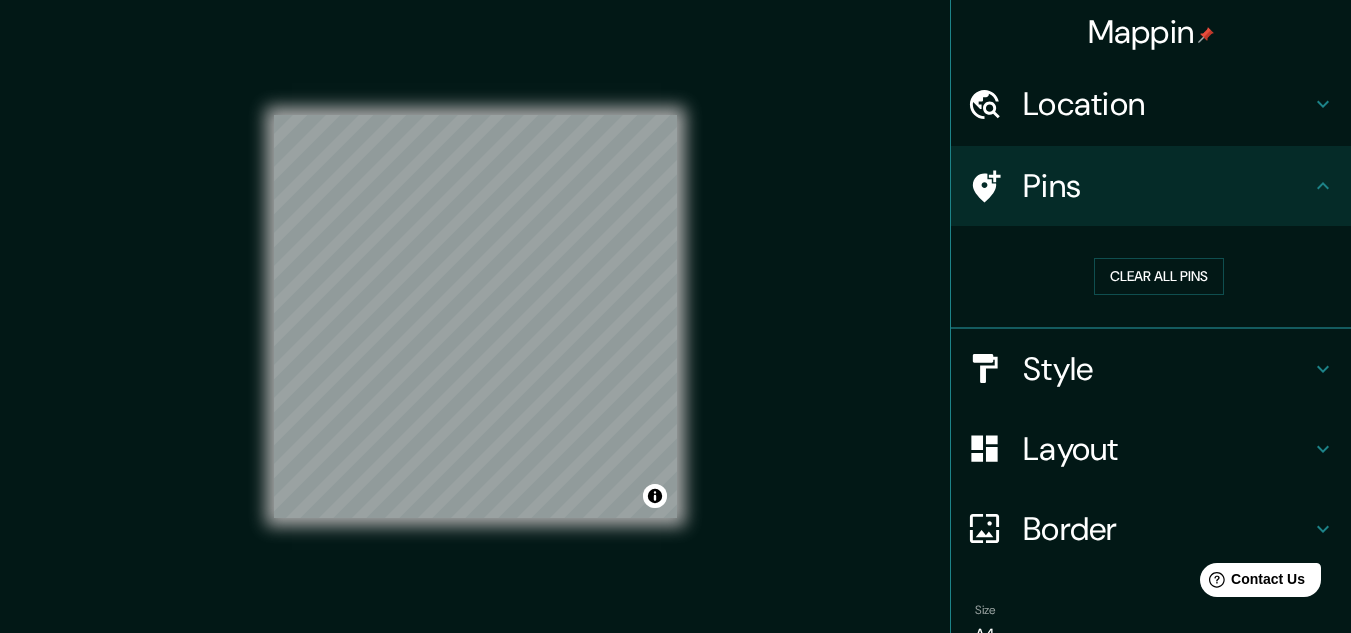 click on "Location" at bounding box center [1167, 104] 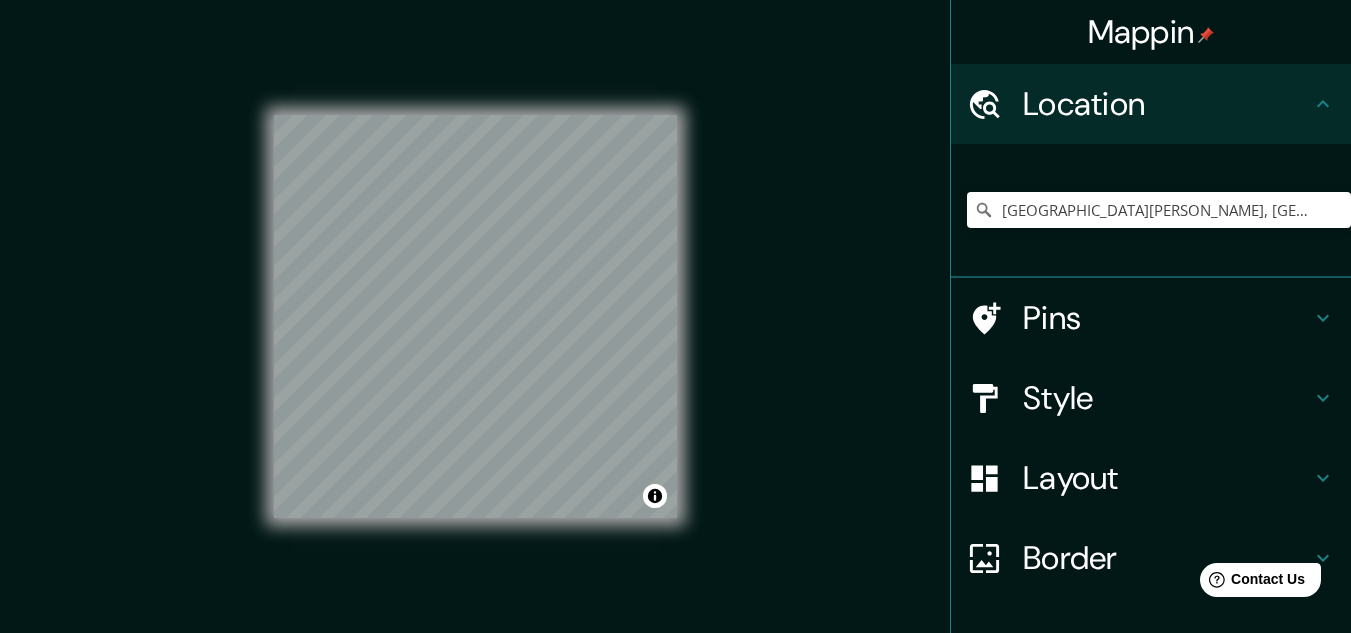 click on "Style" at bounding box center [1167, 398] 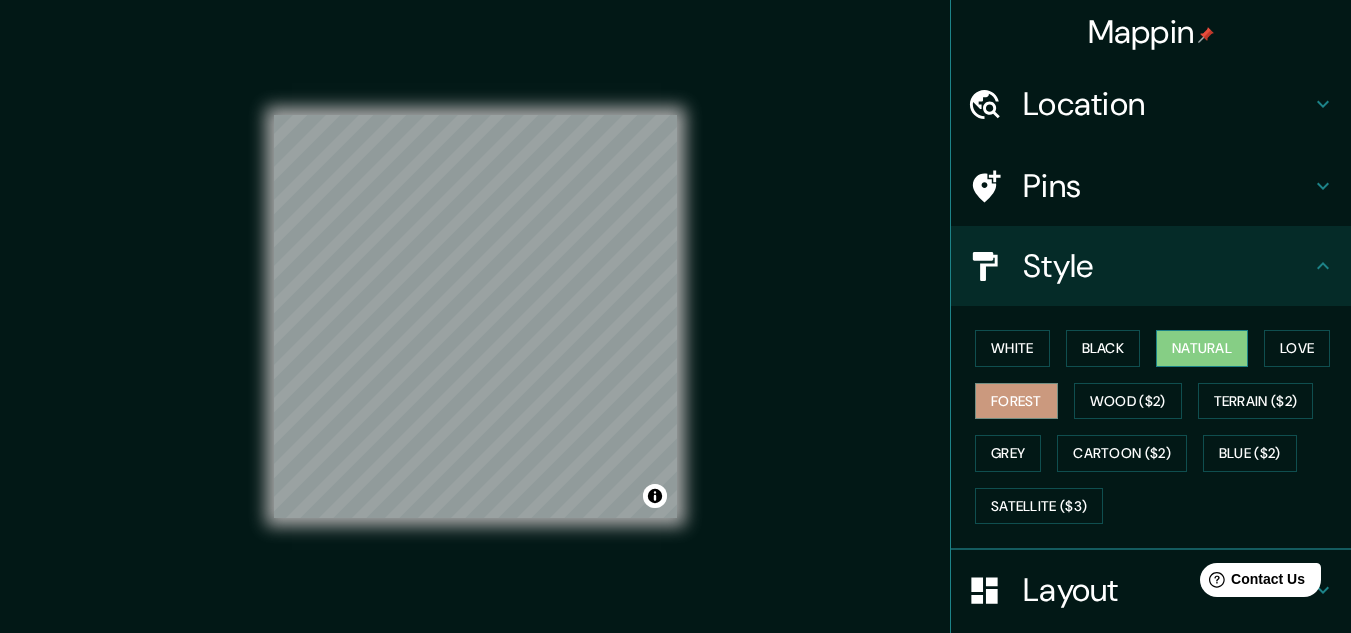 click on "Natural" at bounding box center [1202, 348] 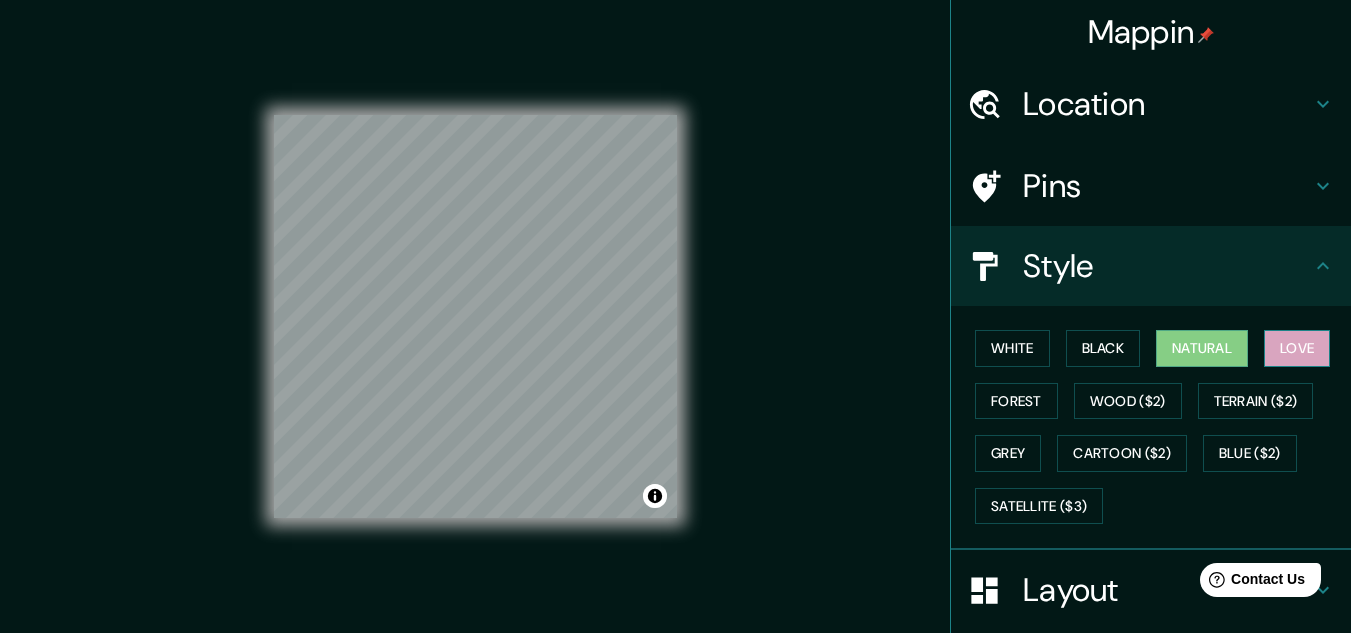 click on "Love" at bounding box center (1297, 348) 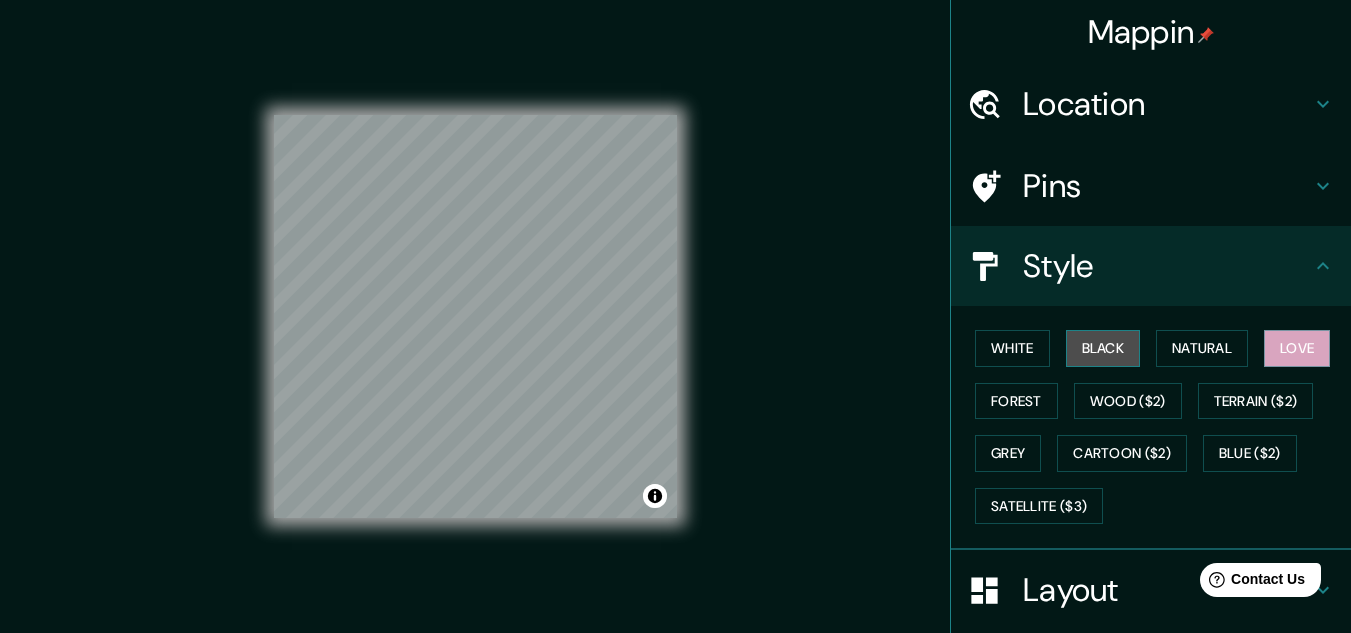 click on "Black" at bounding box center [1103, 348] 